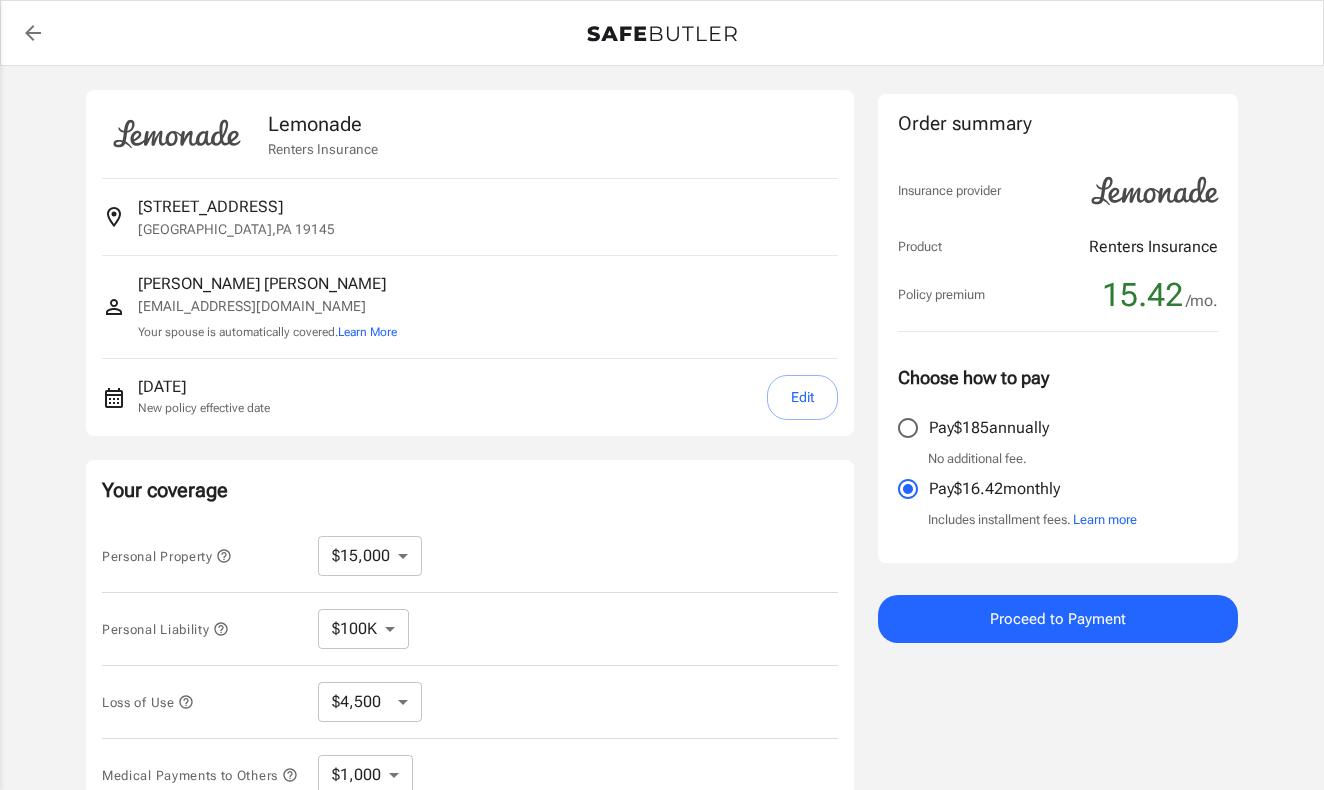 select on "15000" 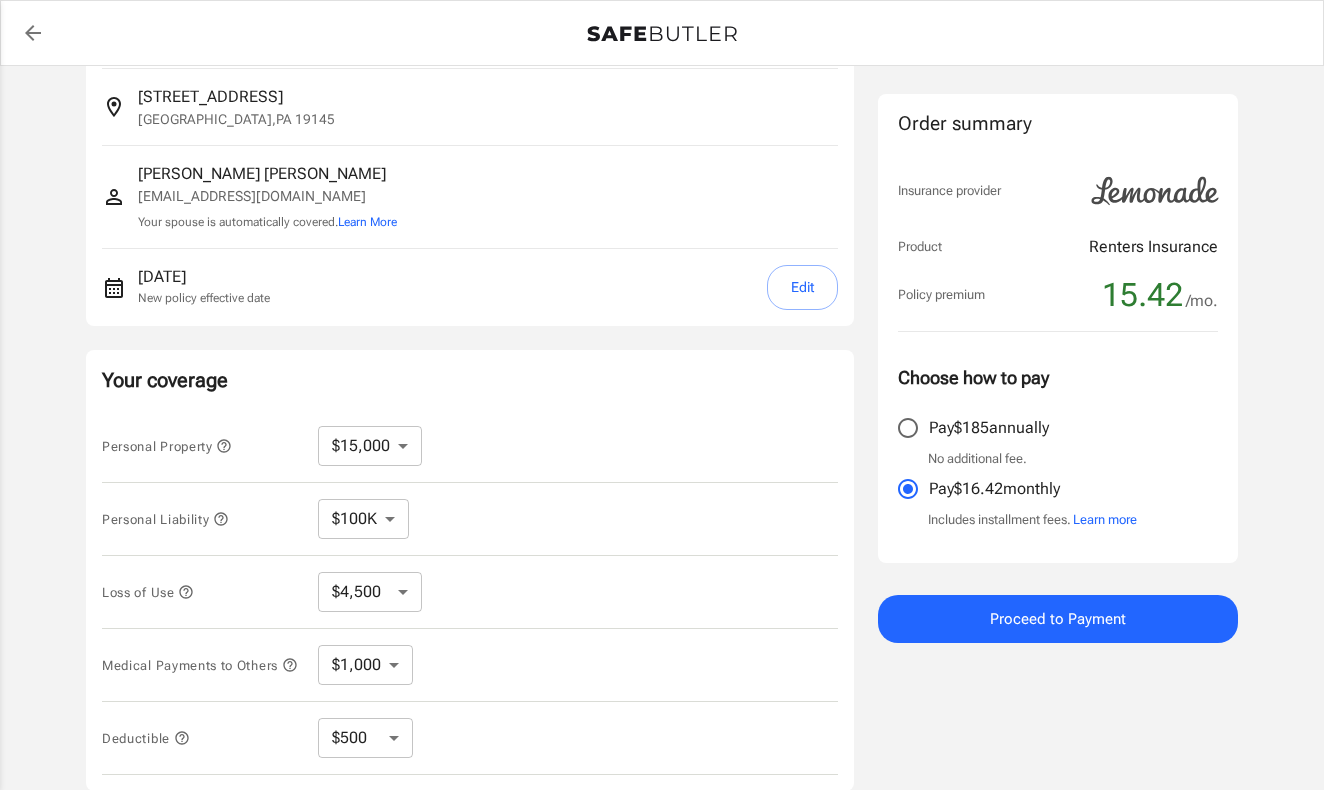 scroll, scrollTop: 111, scrollLeft: 0, axis: vertical 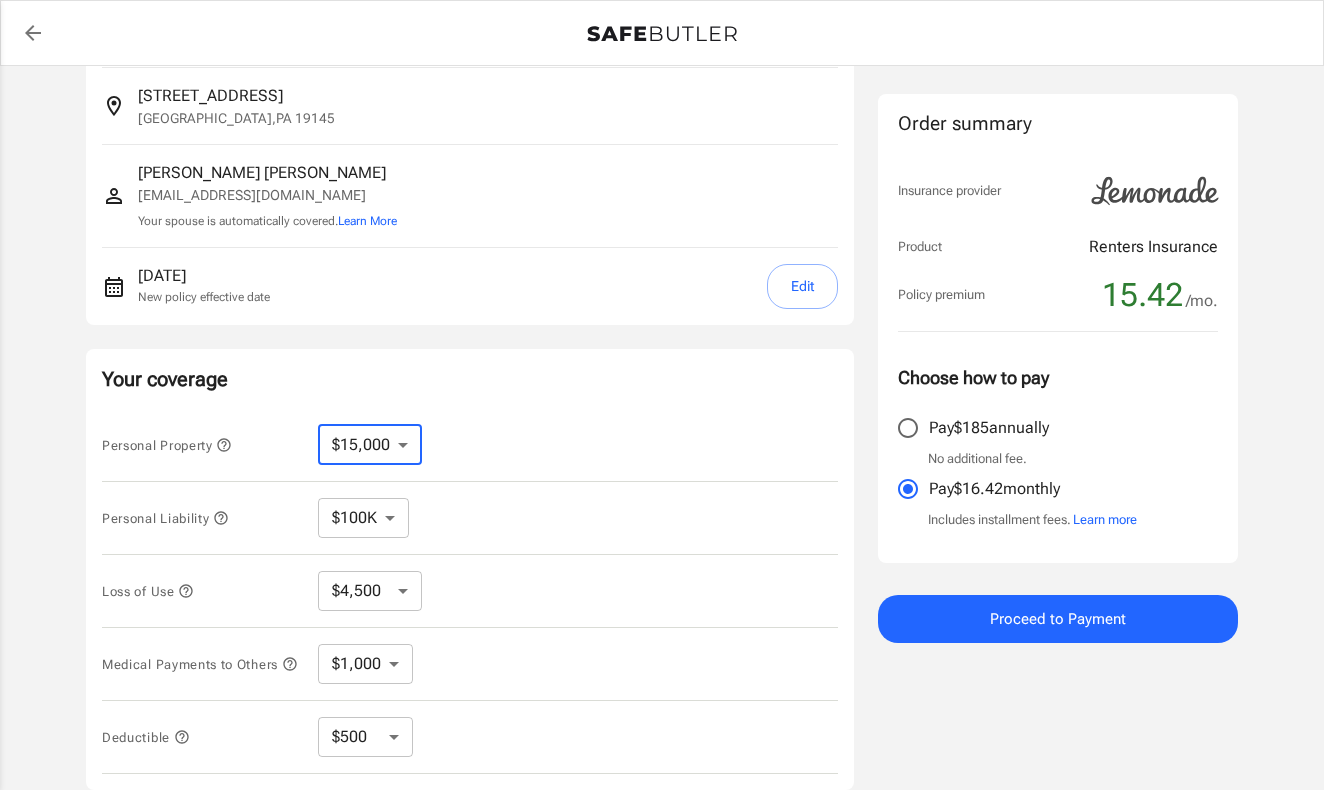 select on "100000" 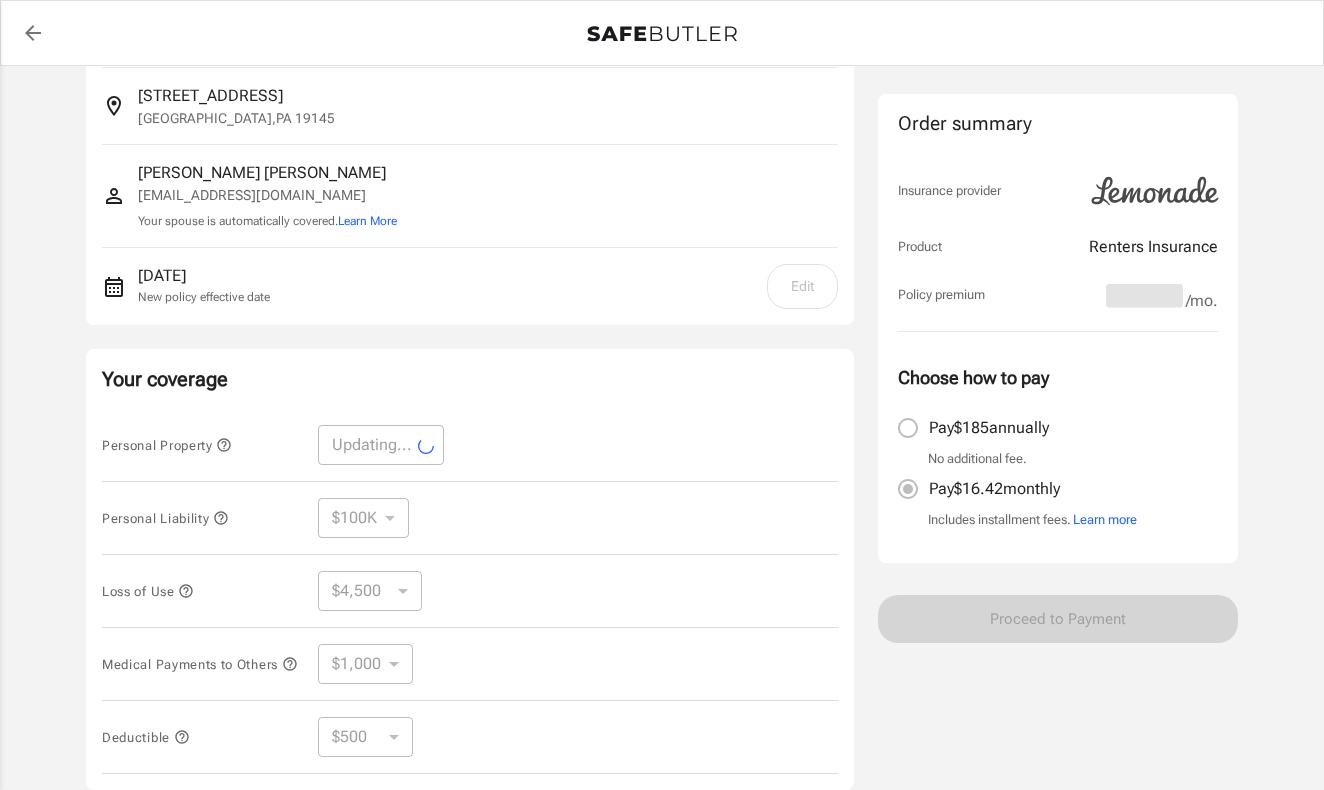 select on "100000" 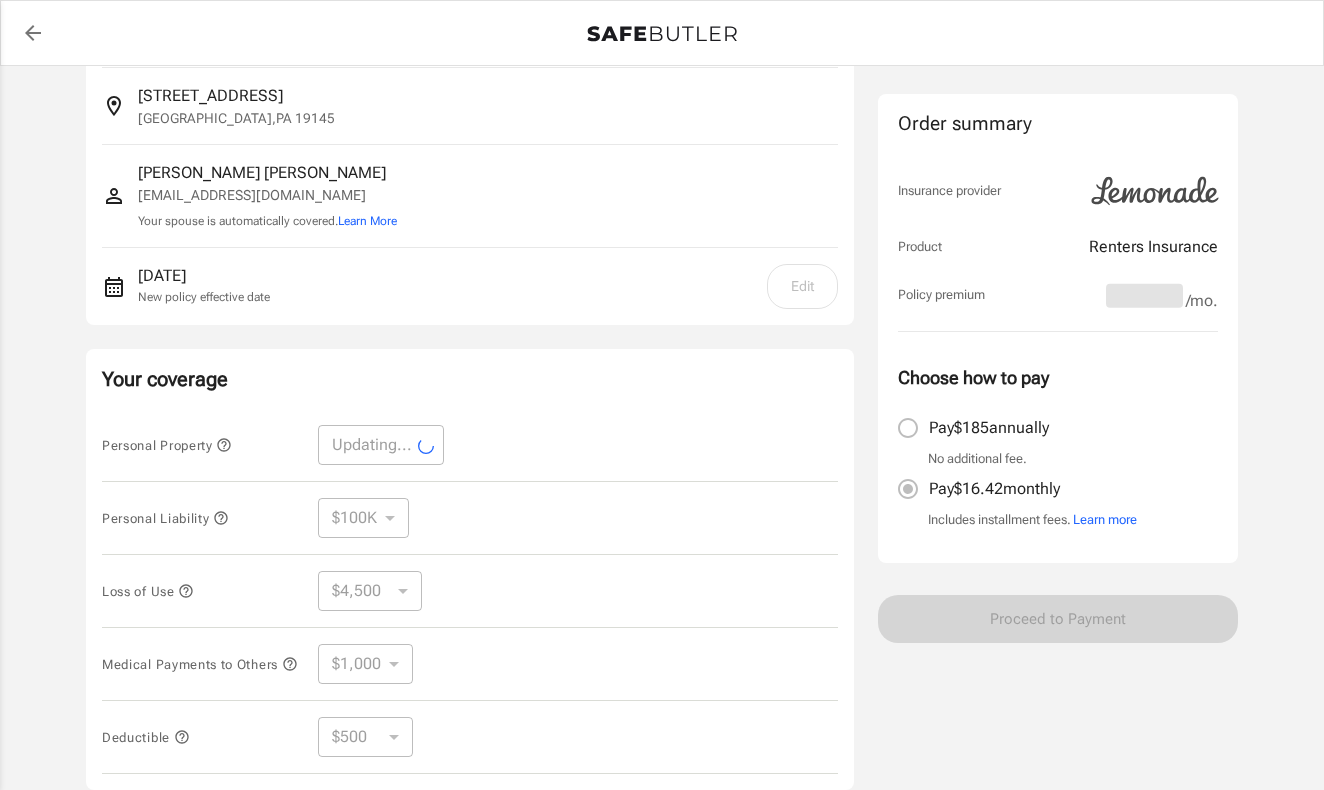 select on "30000" 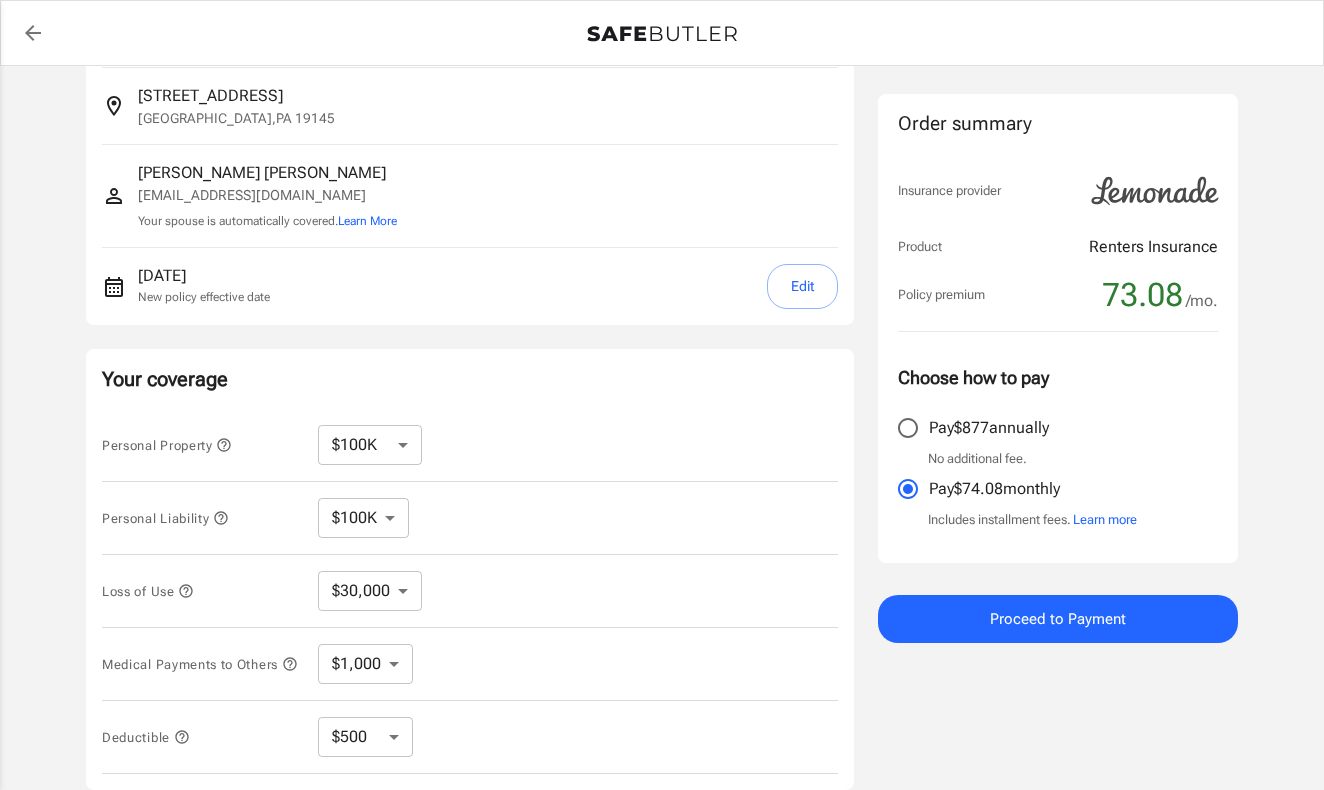 scroll, scrollTop: 99, scrollLeft: 0, axis: vertical 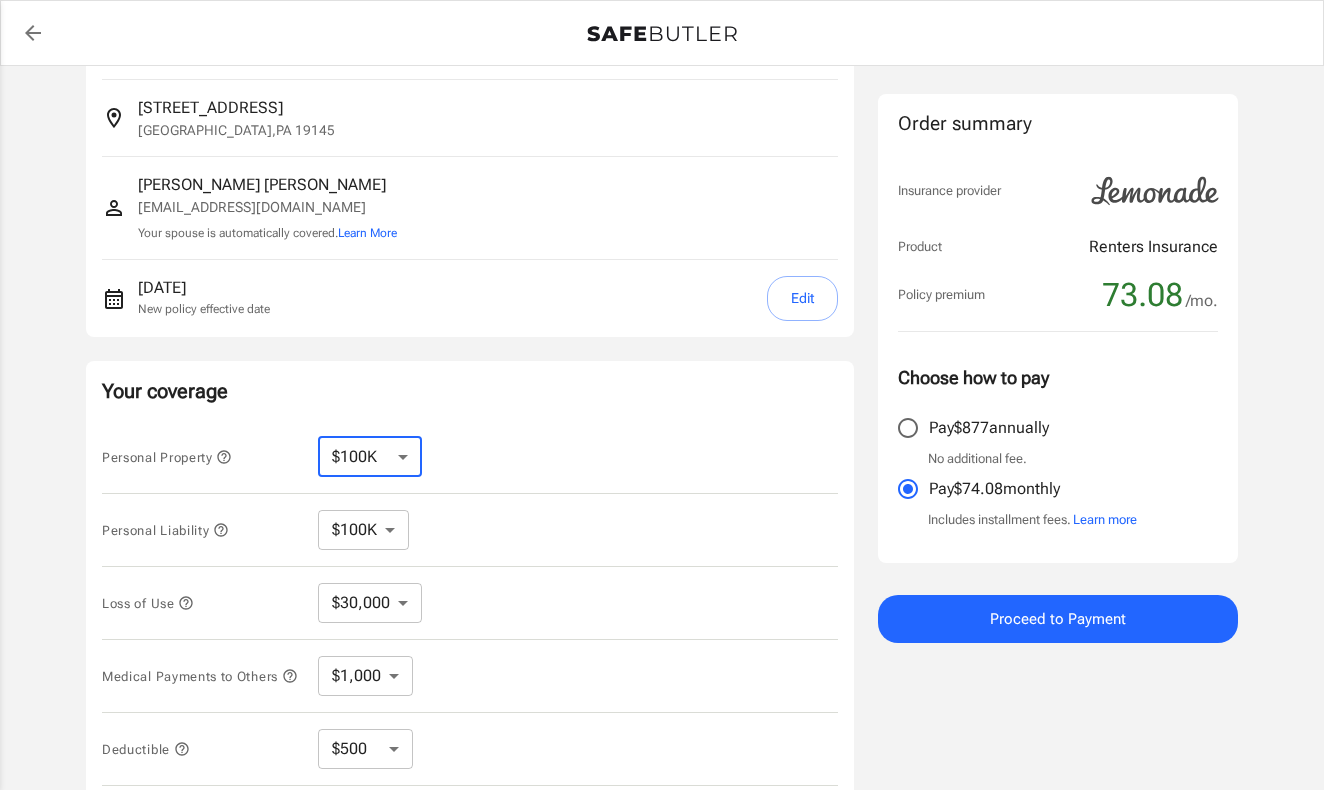 select on "25000" 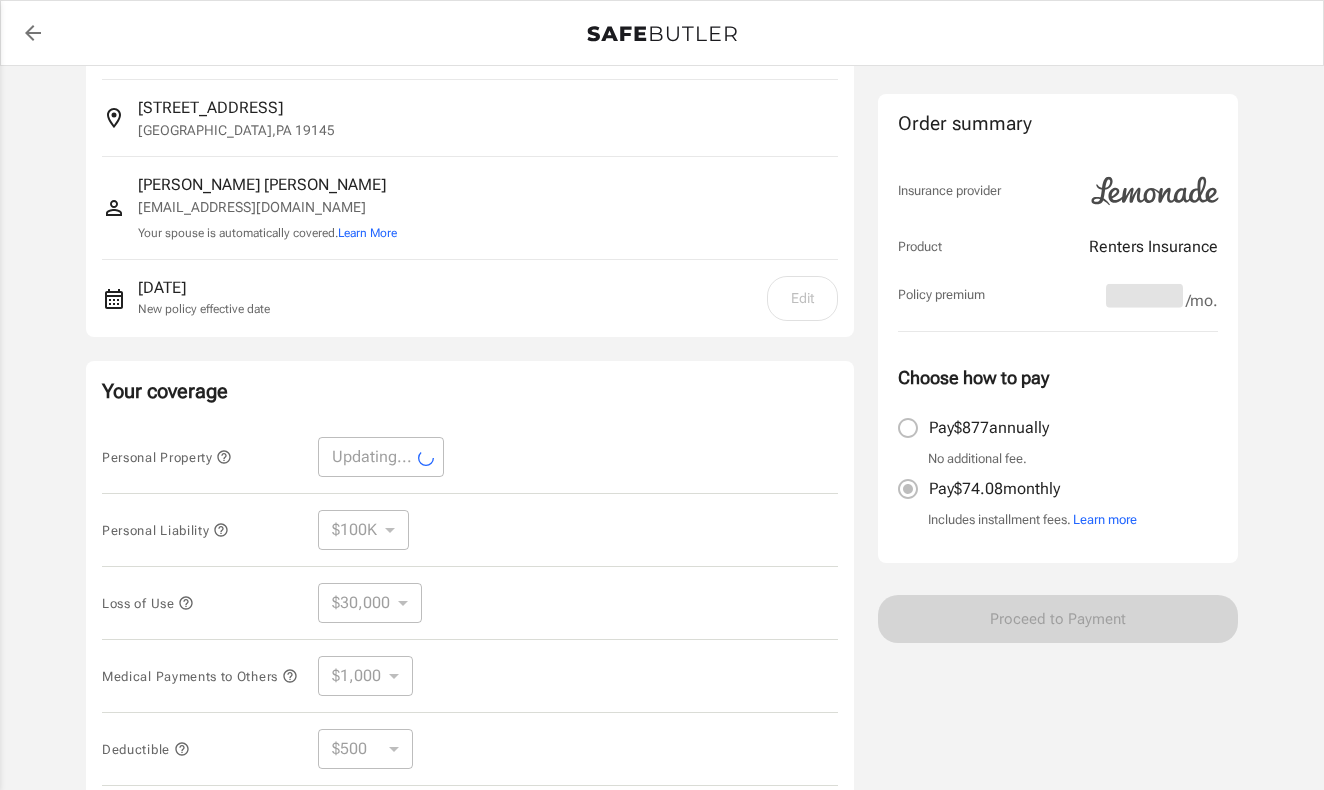 select on "25000" 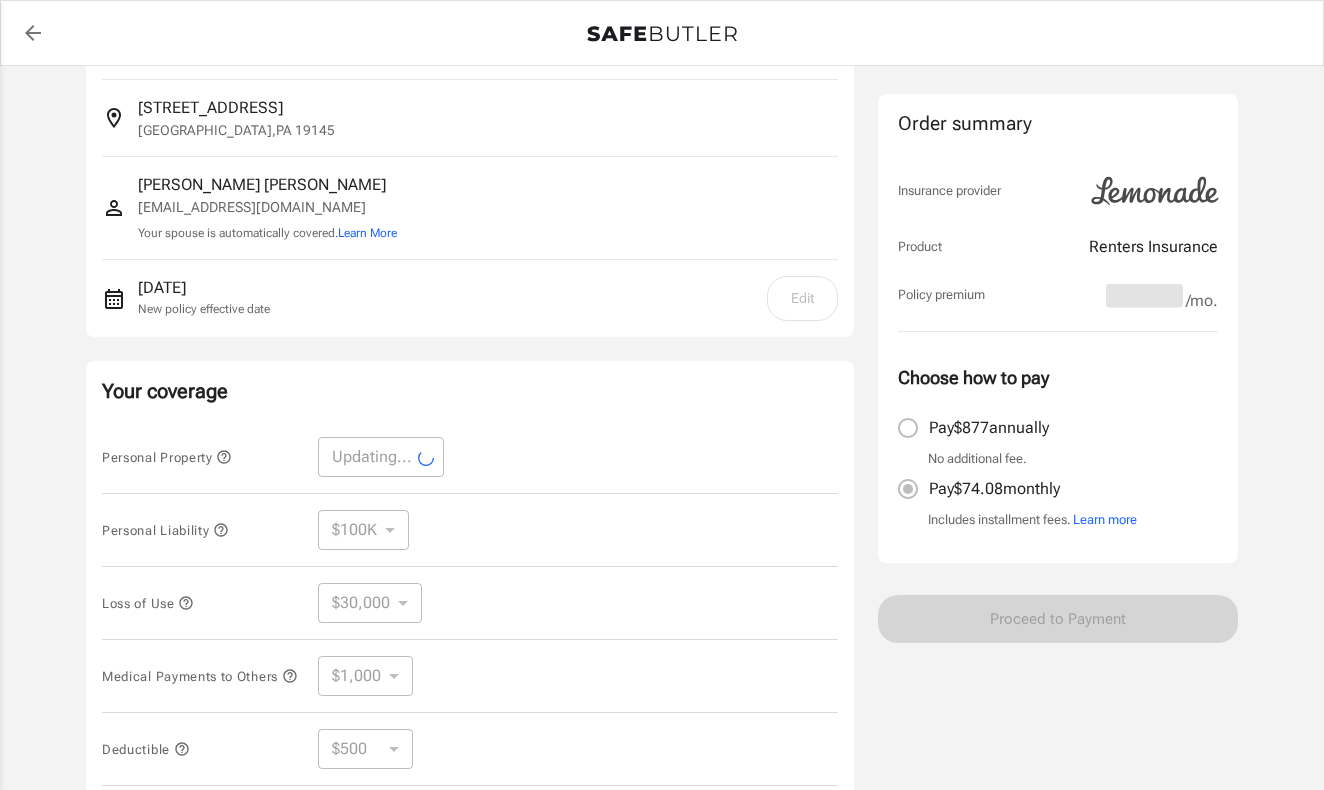 select on "7500" 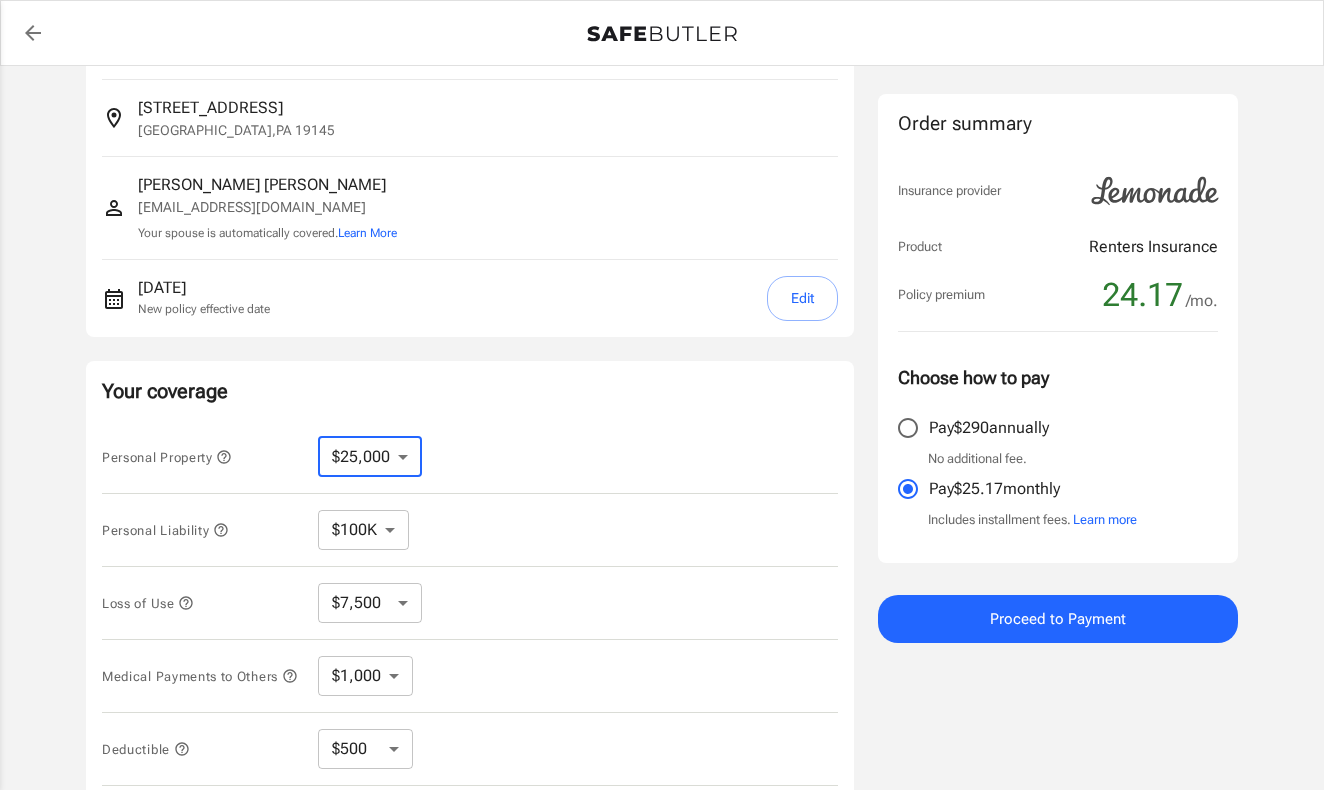 select on "20000" 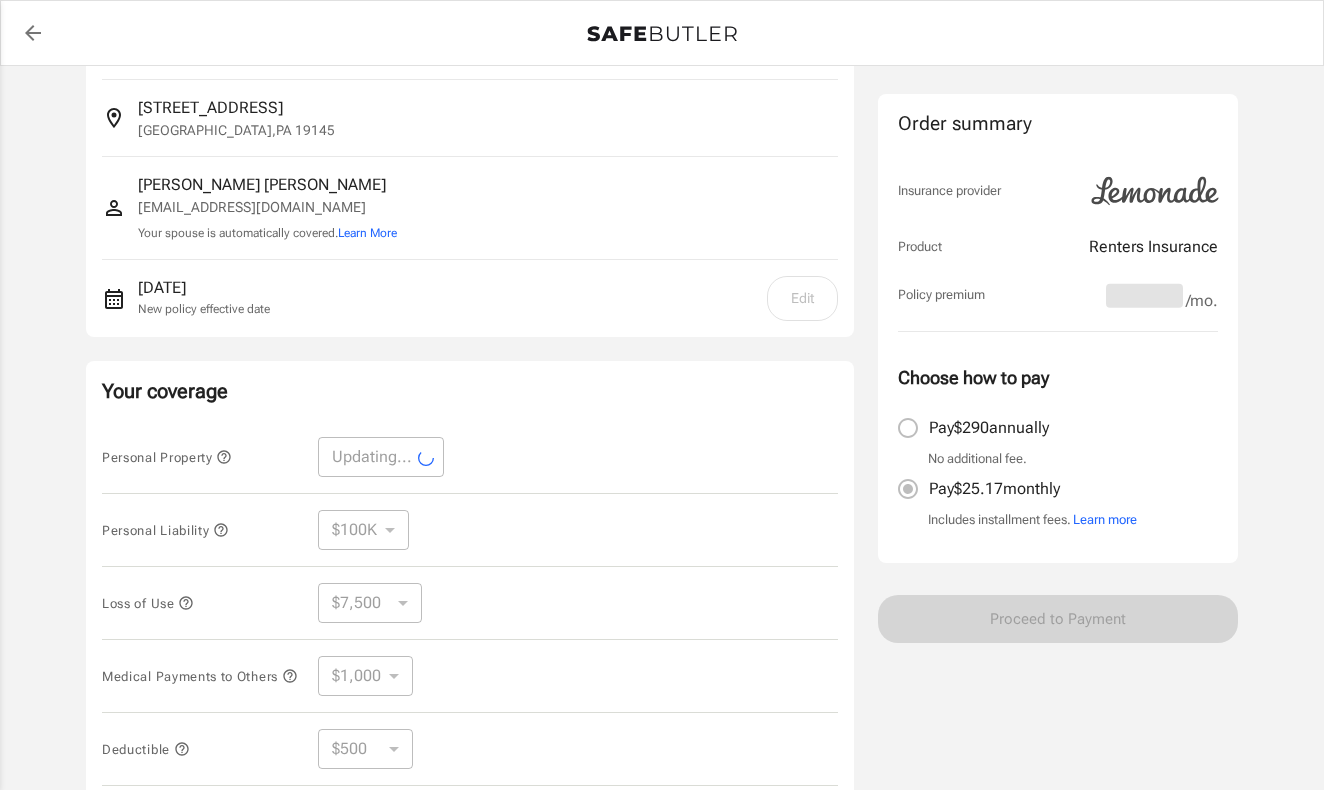 click on "Personal Property   Updating... ​" at bounding box center (470, 457) 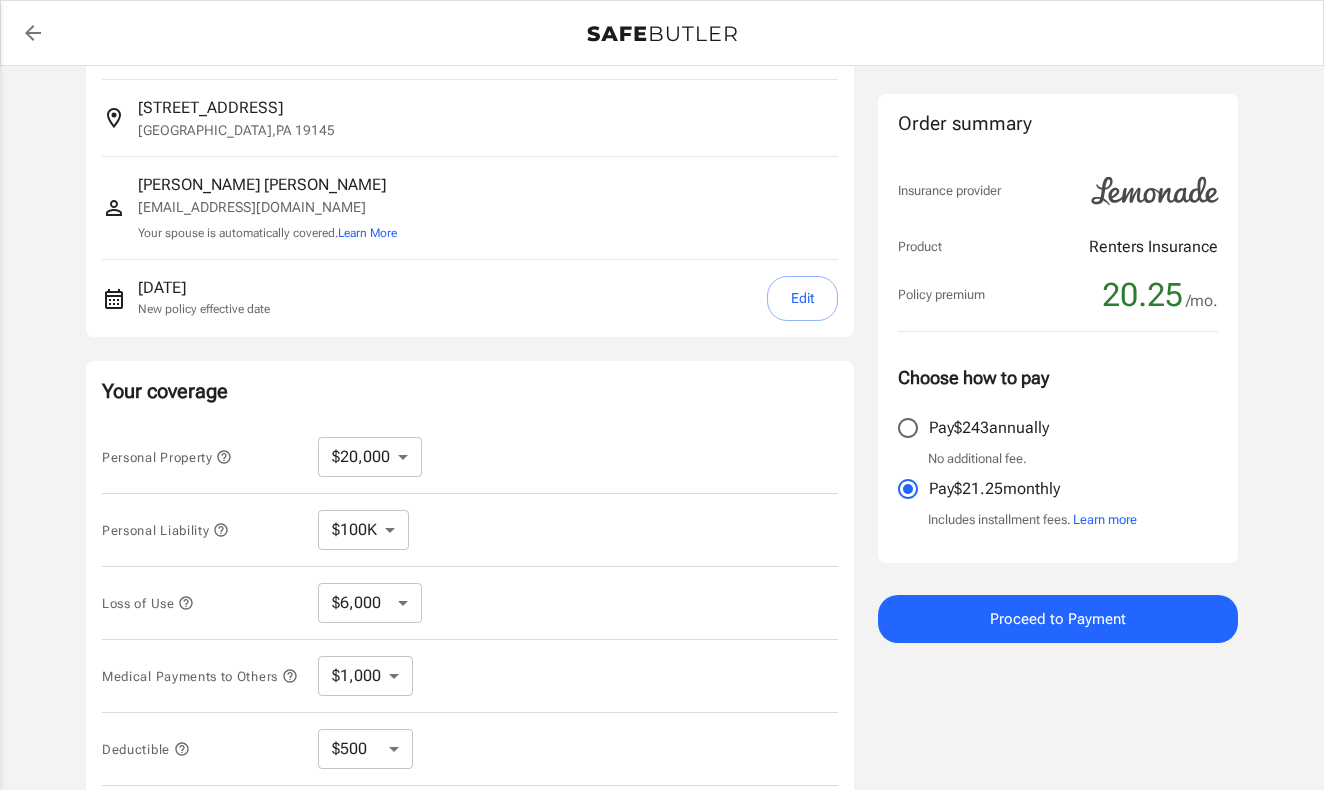 click 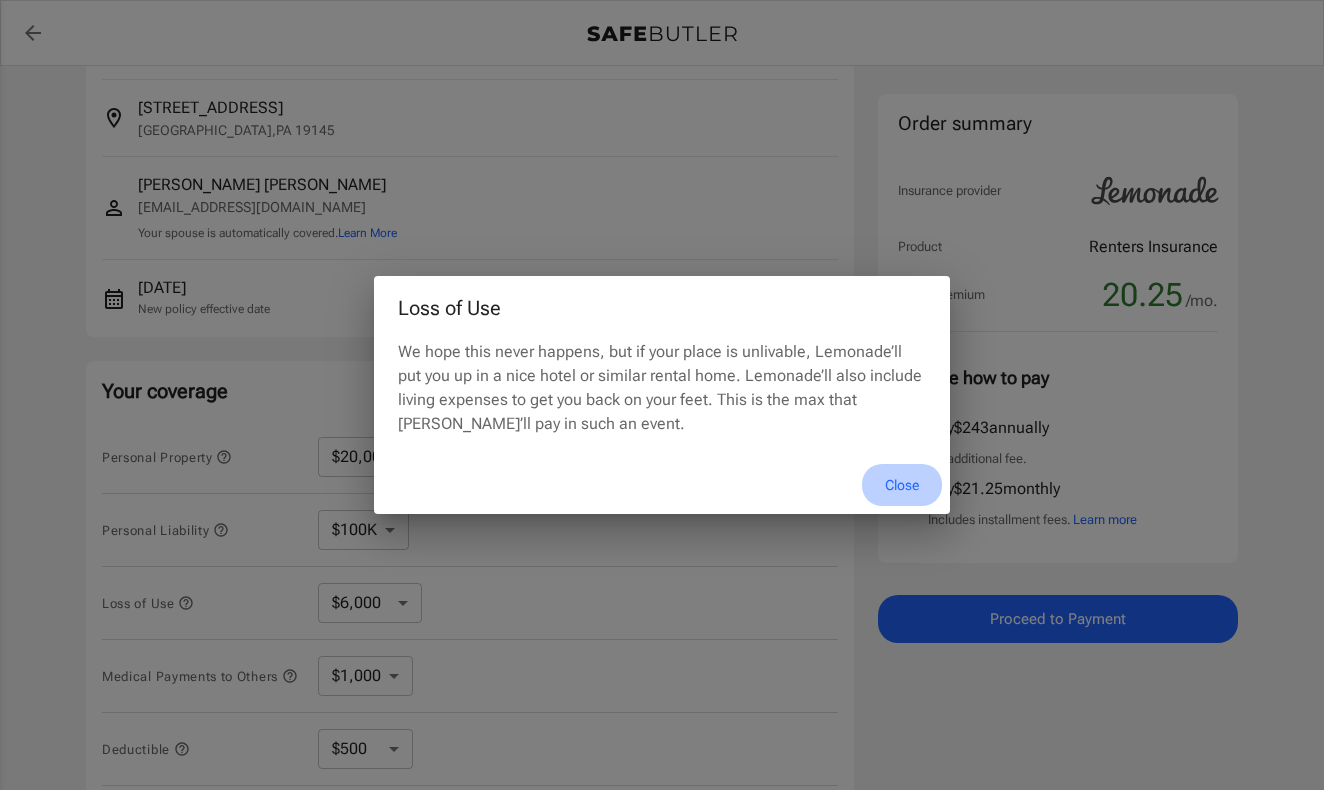 click on "Close" at bounding box center [902, 485] 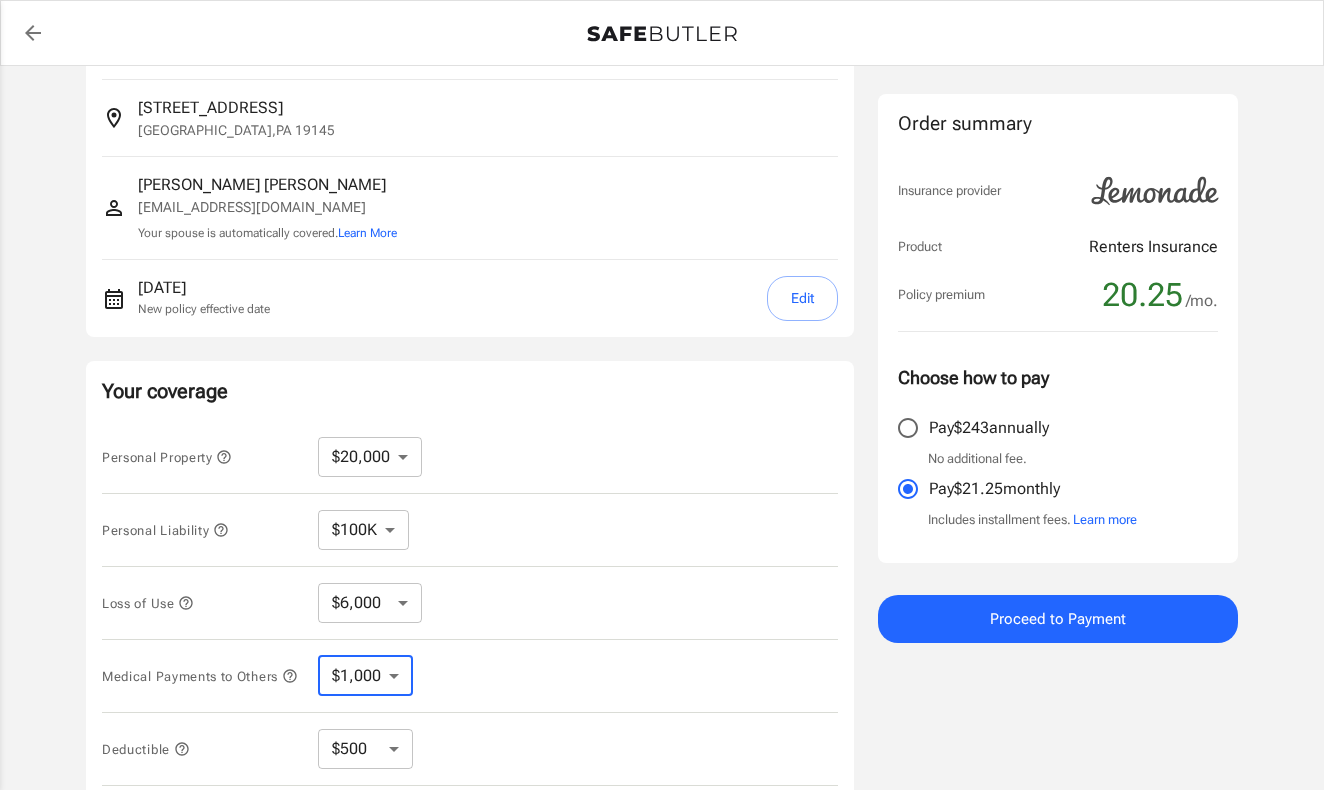 select on "5000" 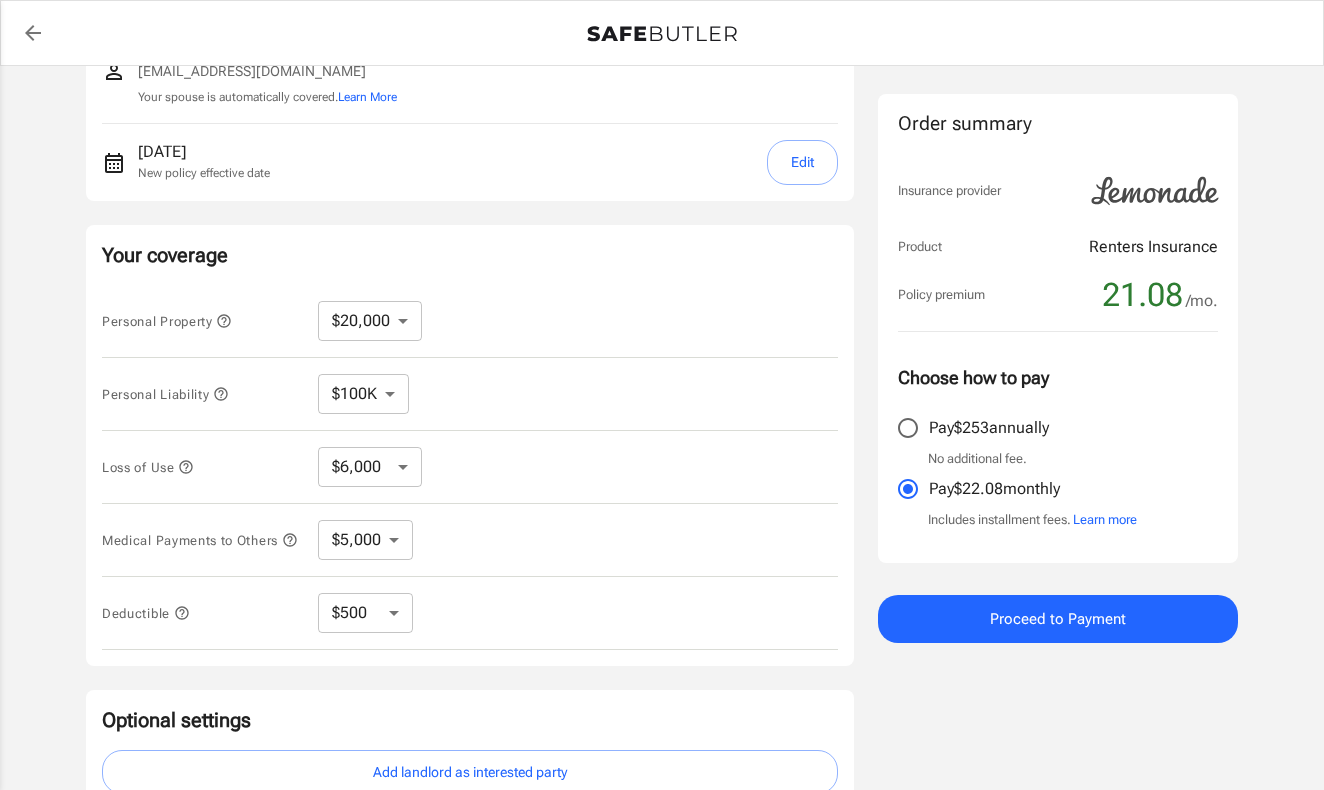 scroll, scrollTop: 256, scrollLeft: 0, axis: vertical 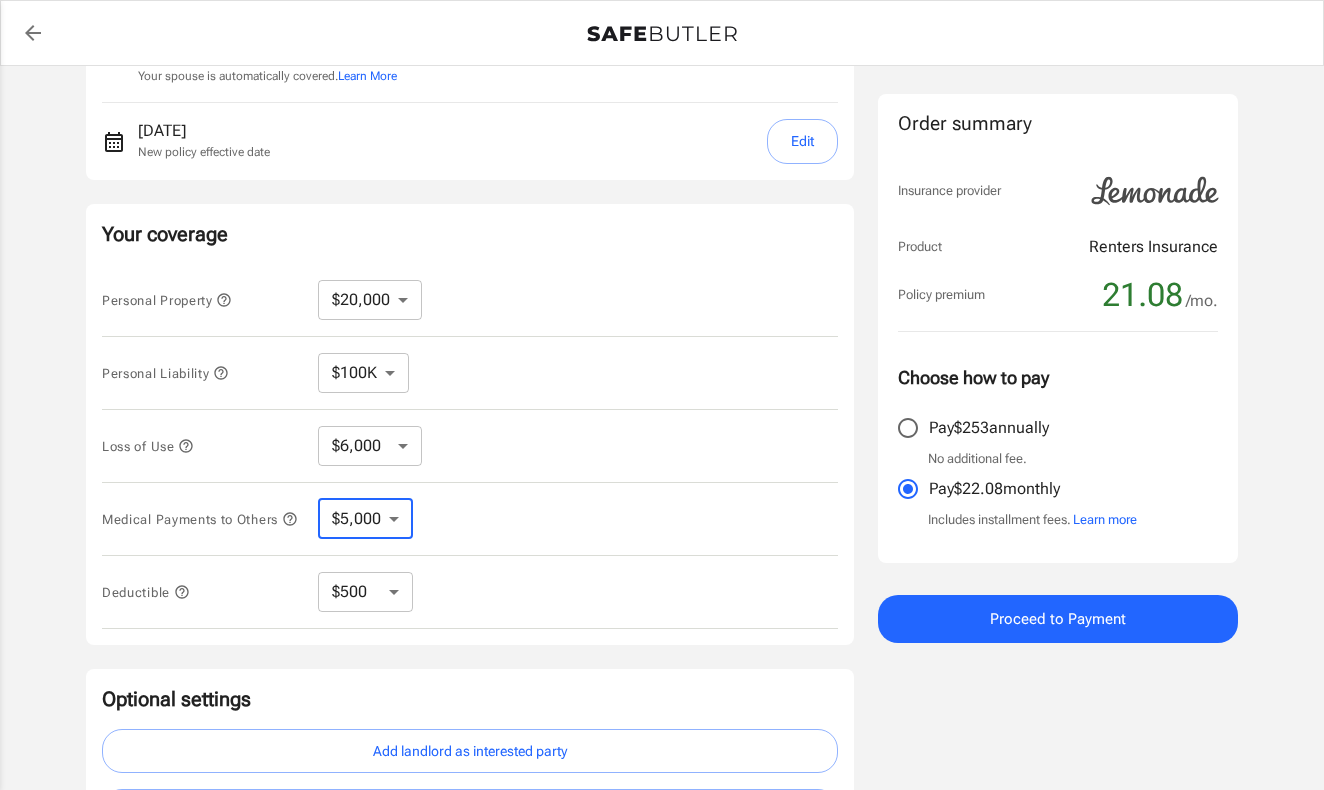 select on "3000" 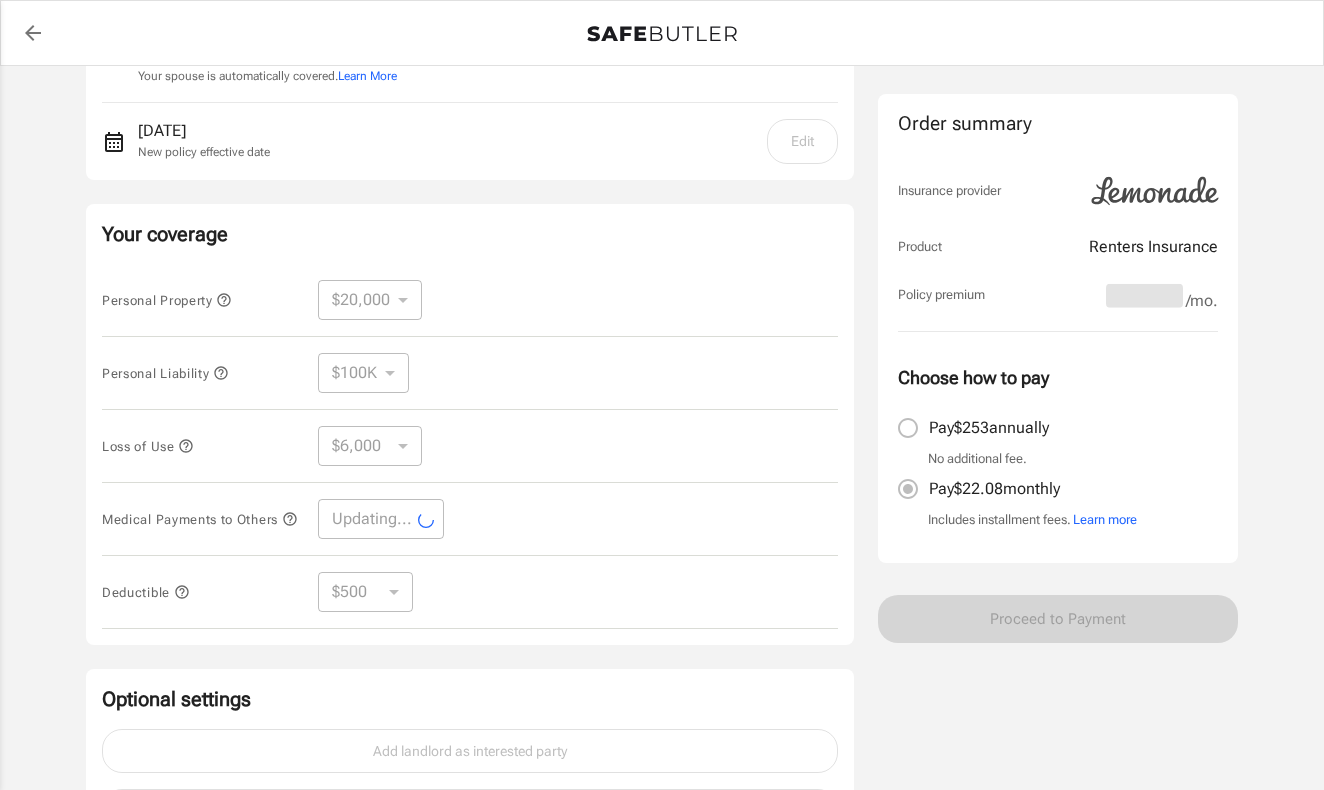 select on "3000" 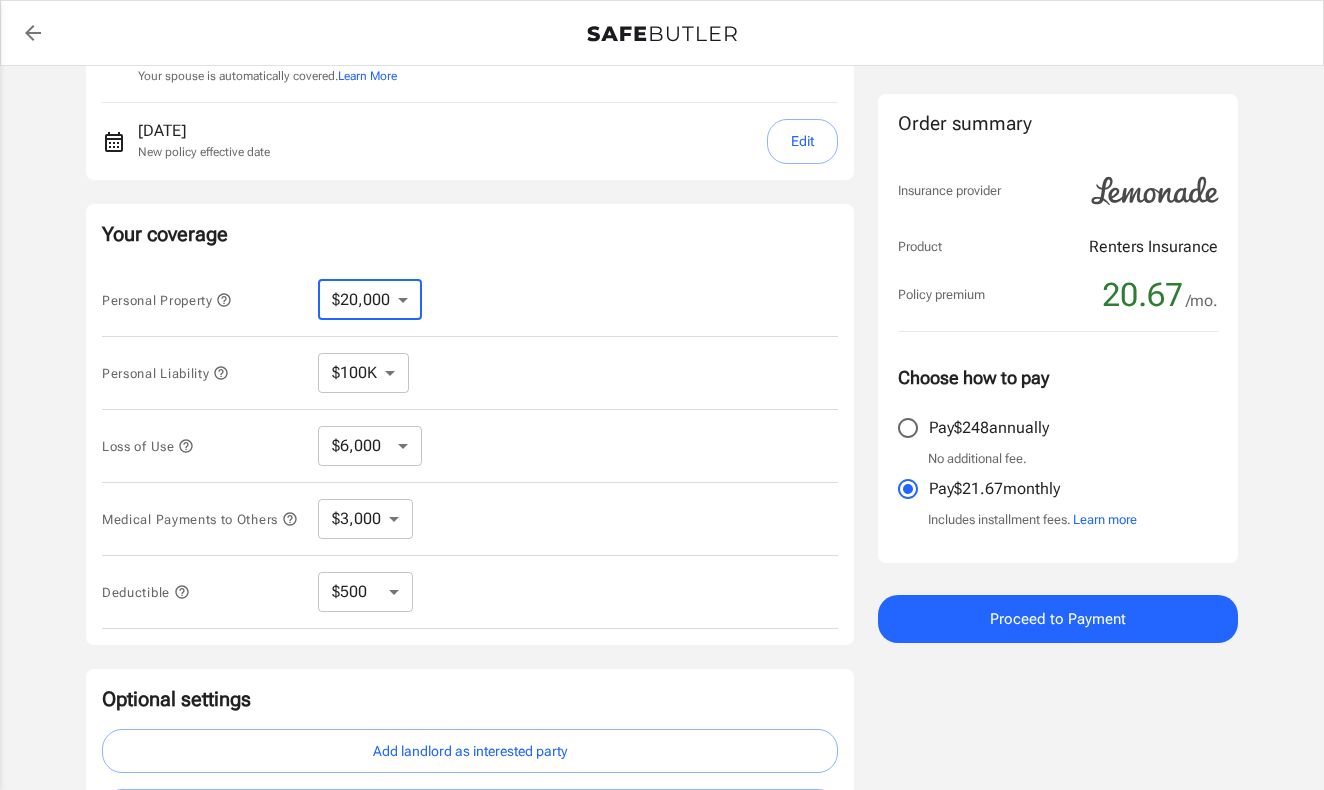 select on "15000" 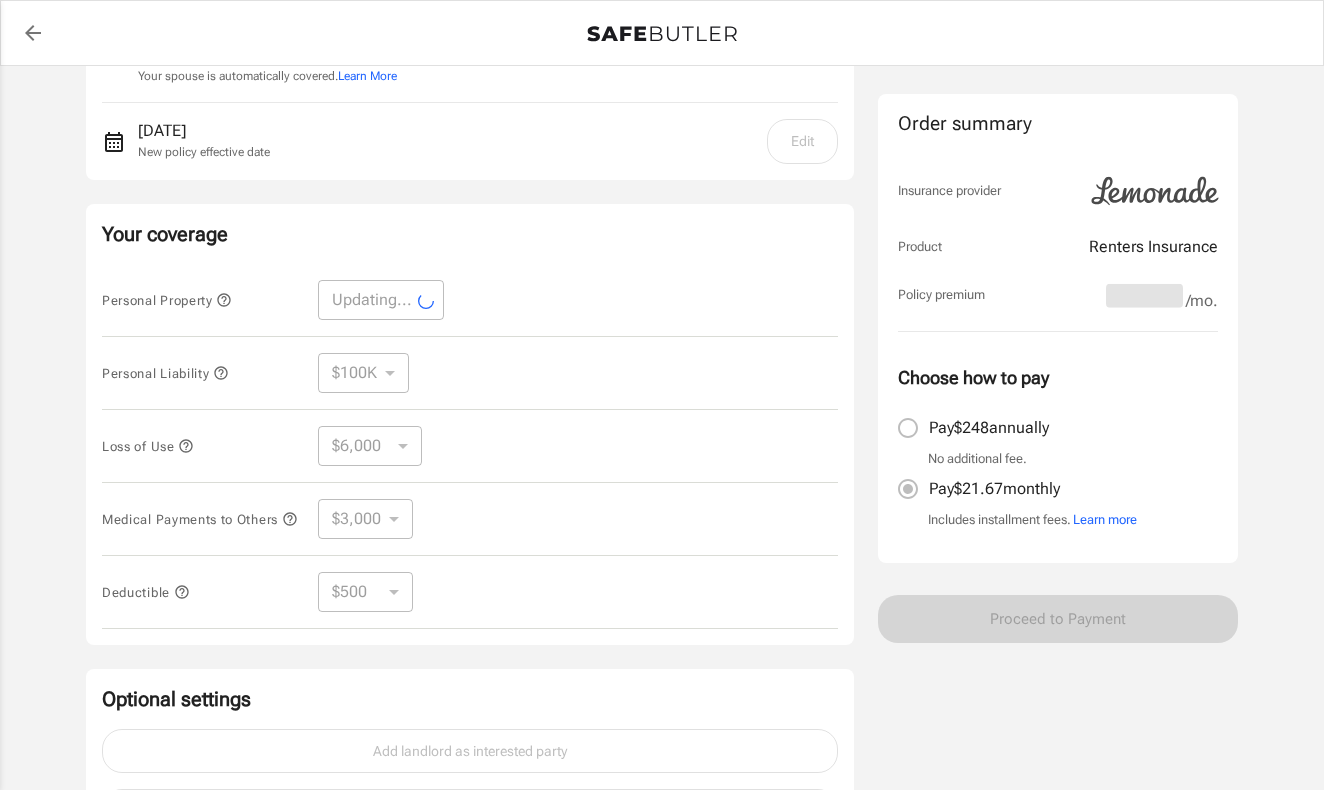 select on "15000" 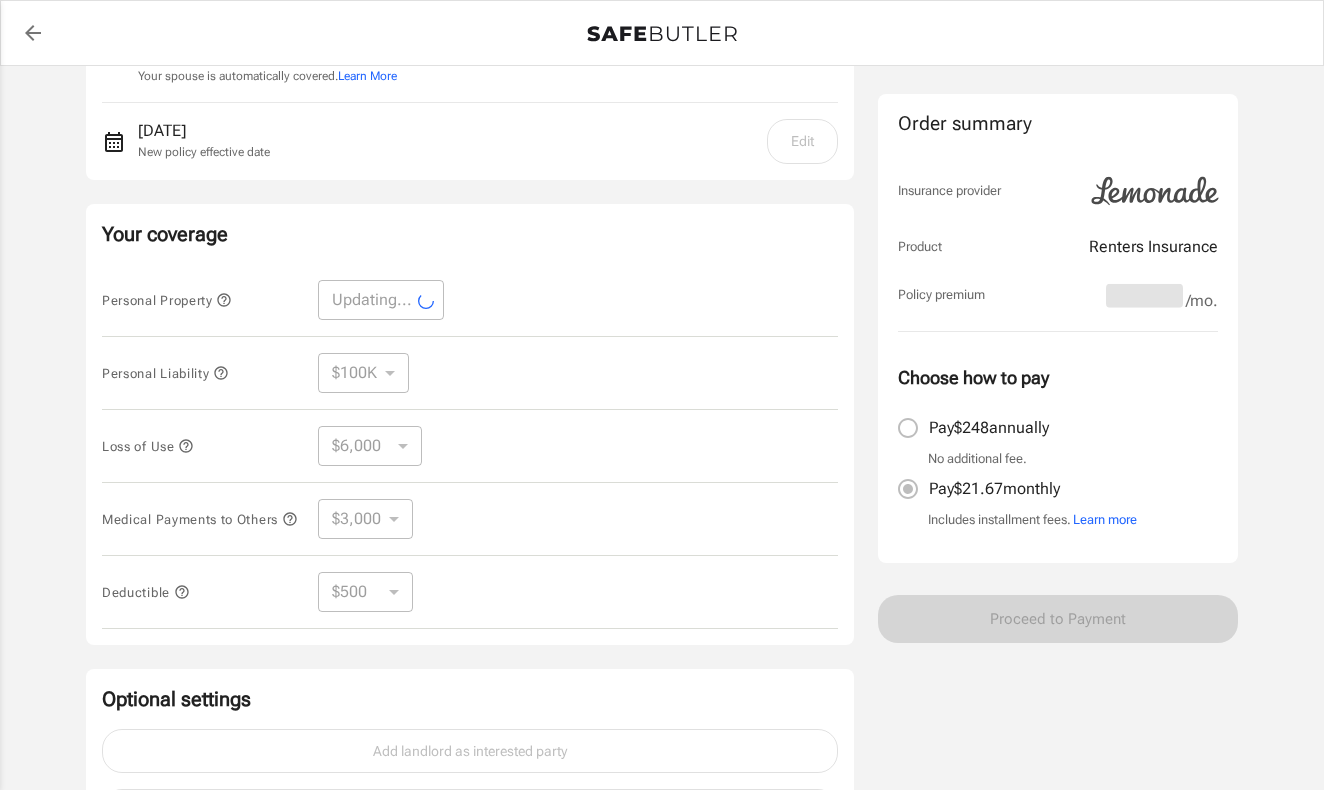 select on "4500" 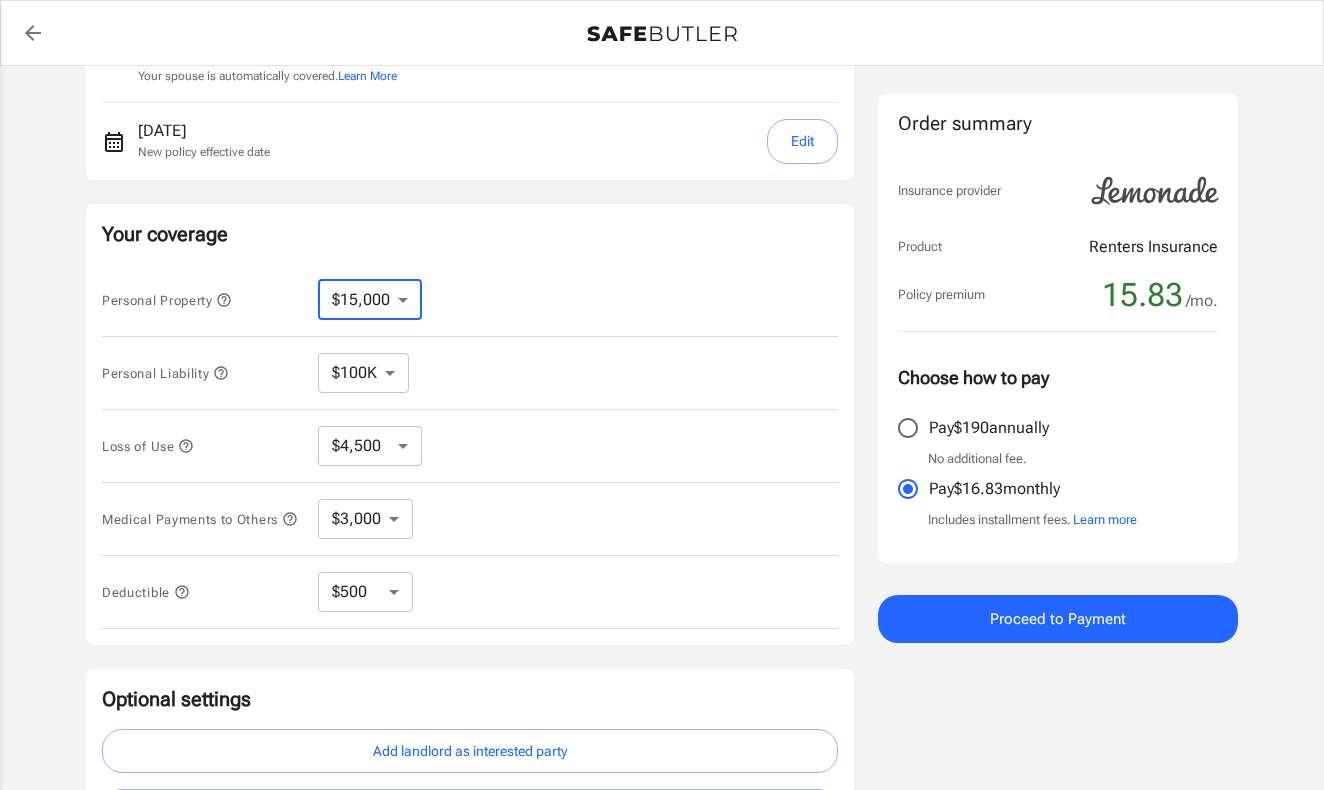 select on "30000" 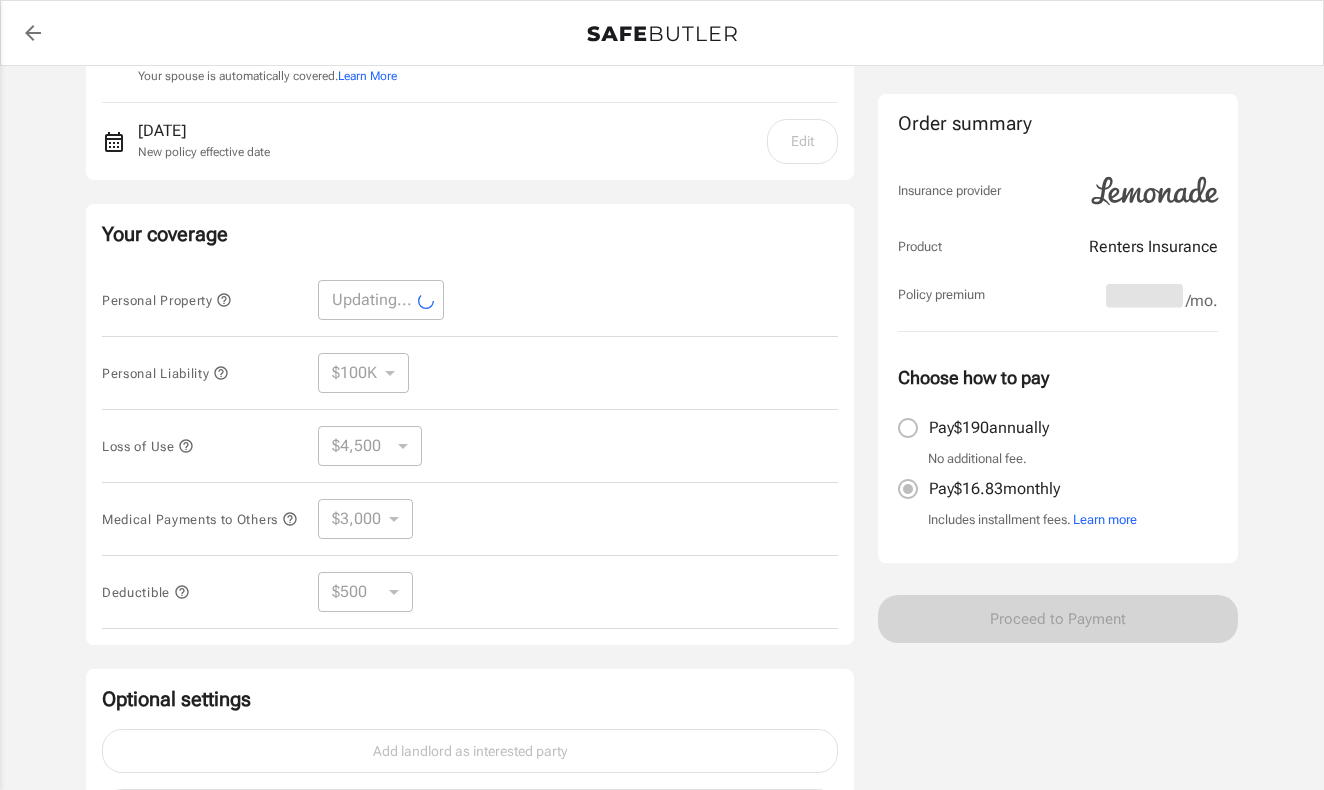 select on "30000" 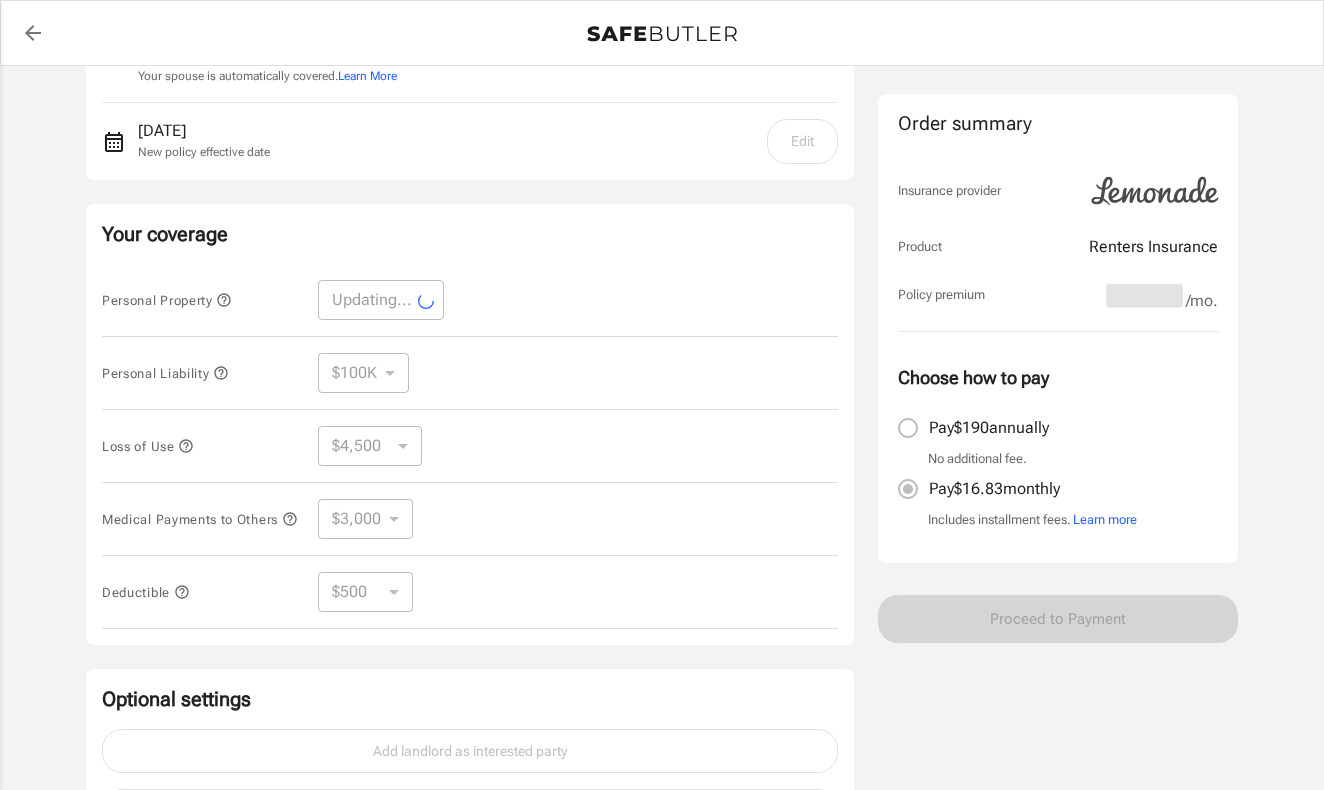 select on "9000" 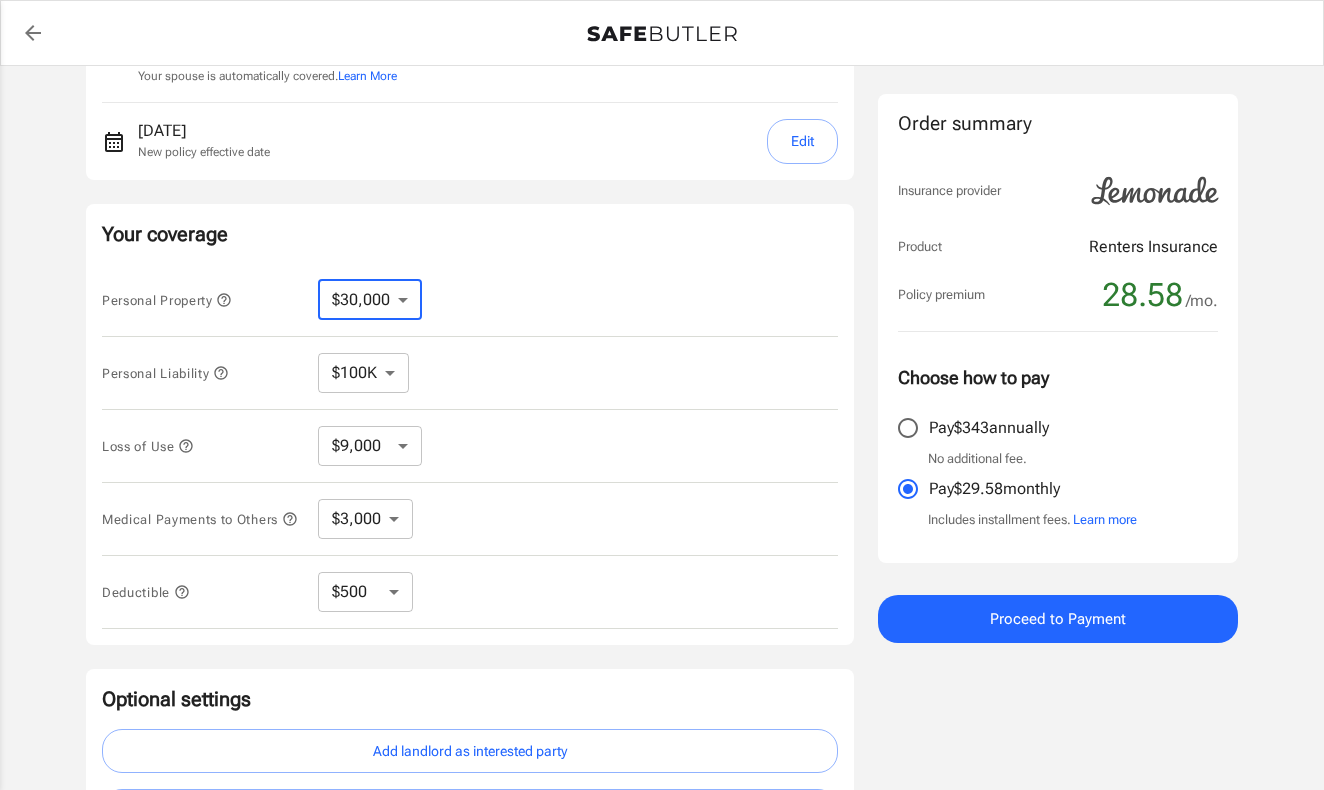 select on "20000" 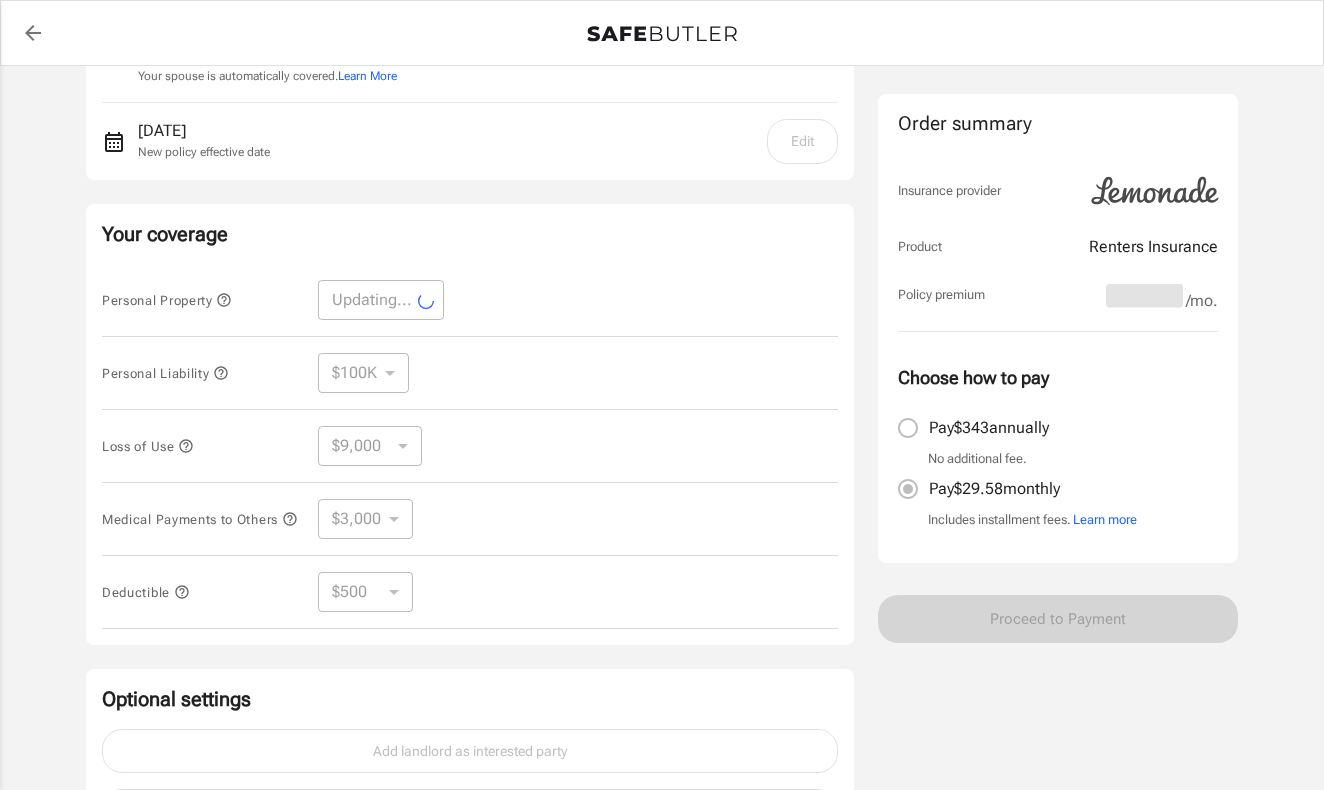 select on "20000" 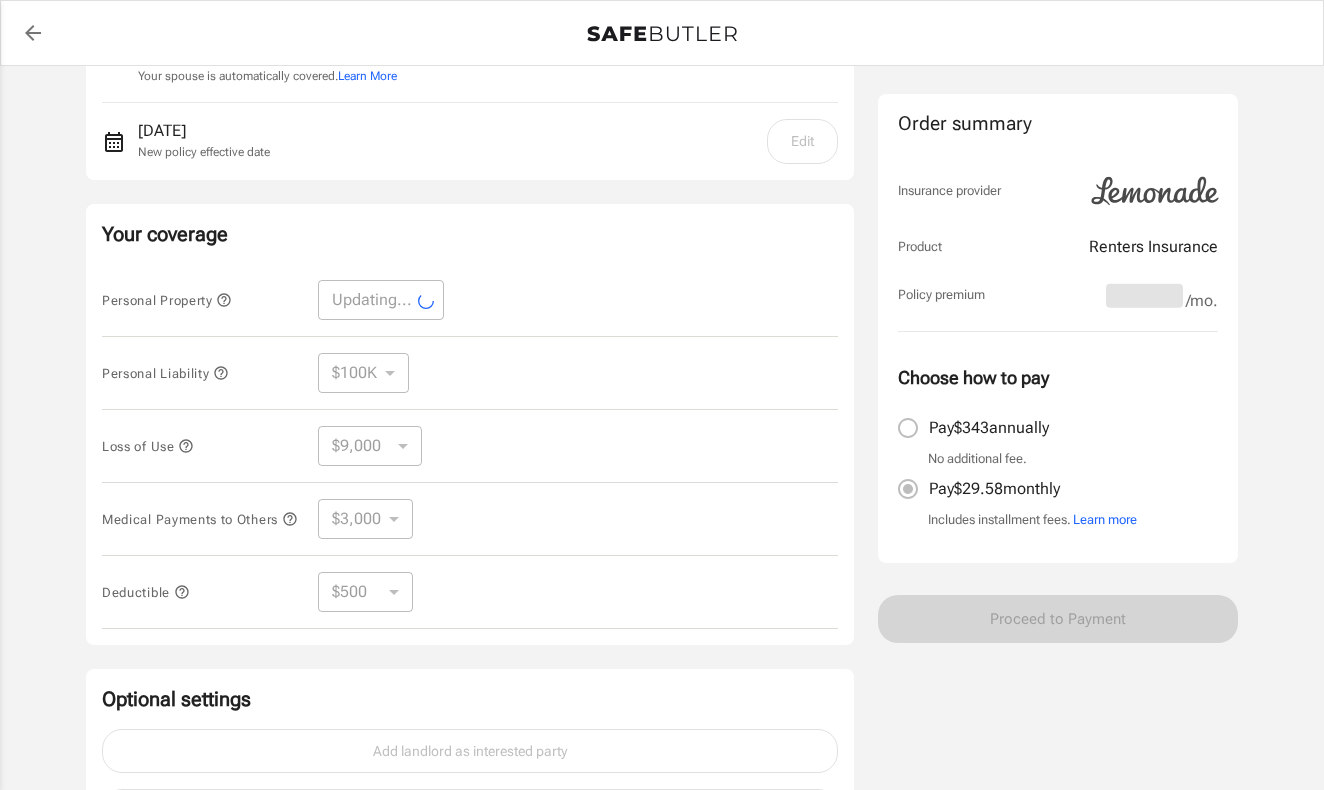 select on "6000" 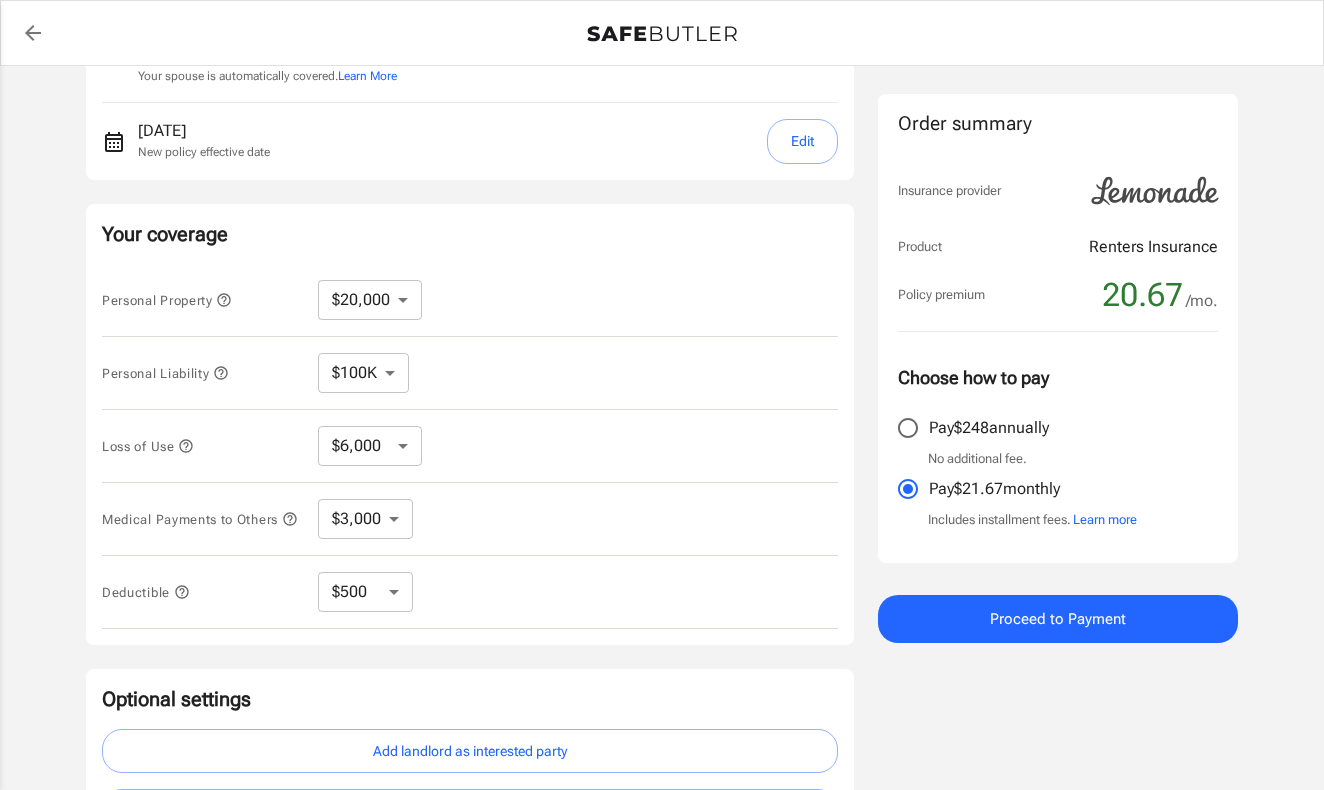 scroll, scrollTop: 267, scrollLeft: 0, axis: vertical 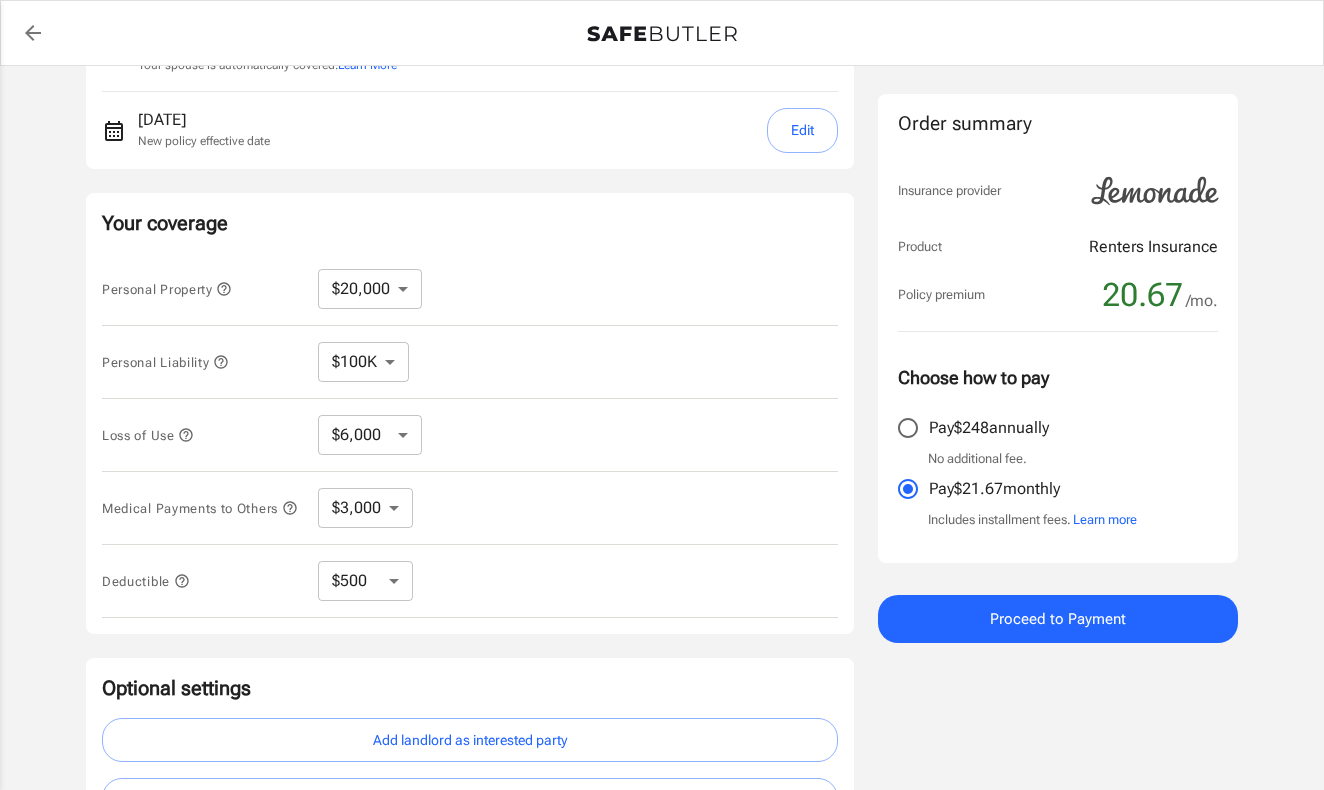 click on "Learn more" at bounding box center (1105, 520) 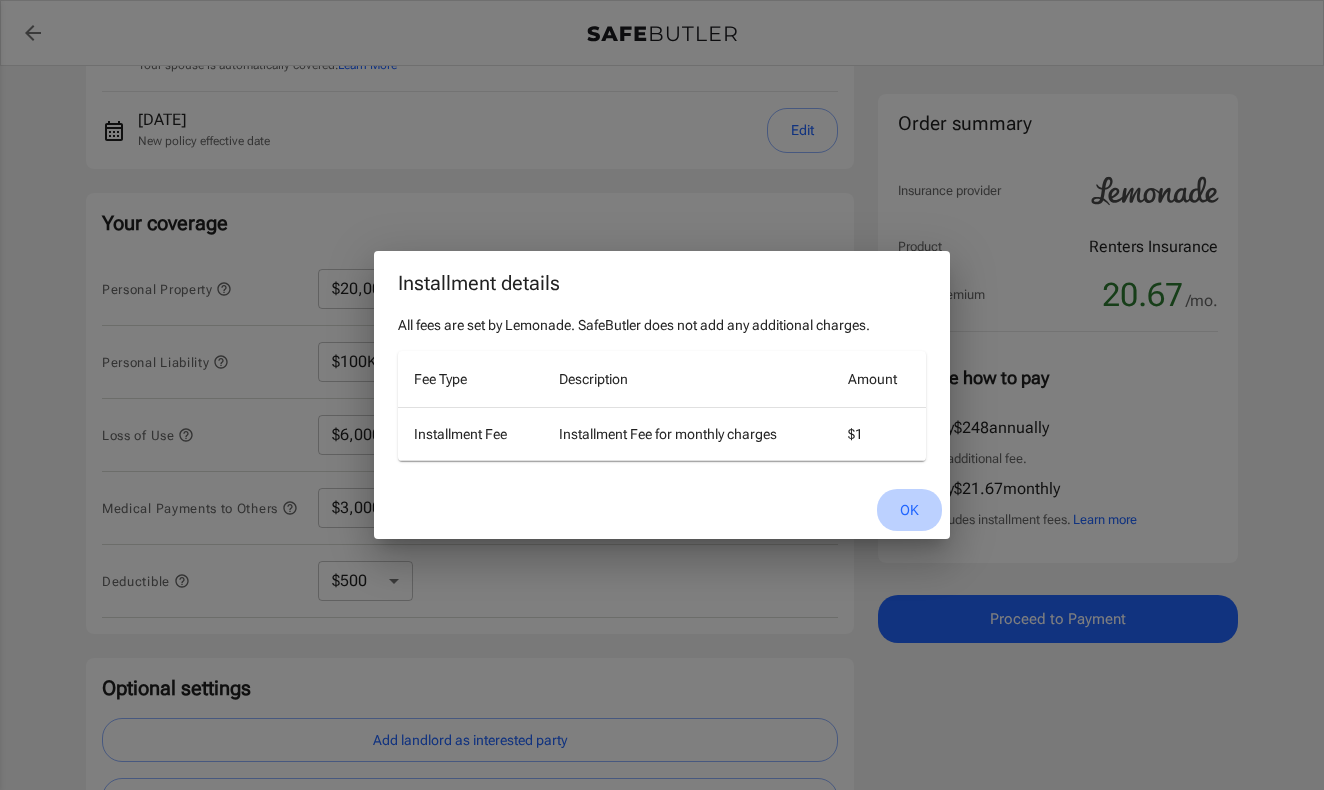 click on "OK" at bounding box center [909, 510] 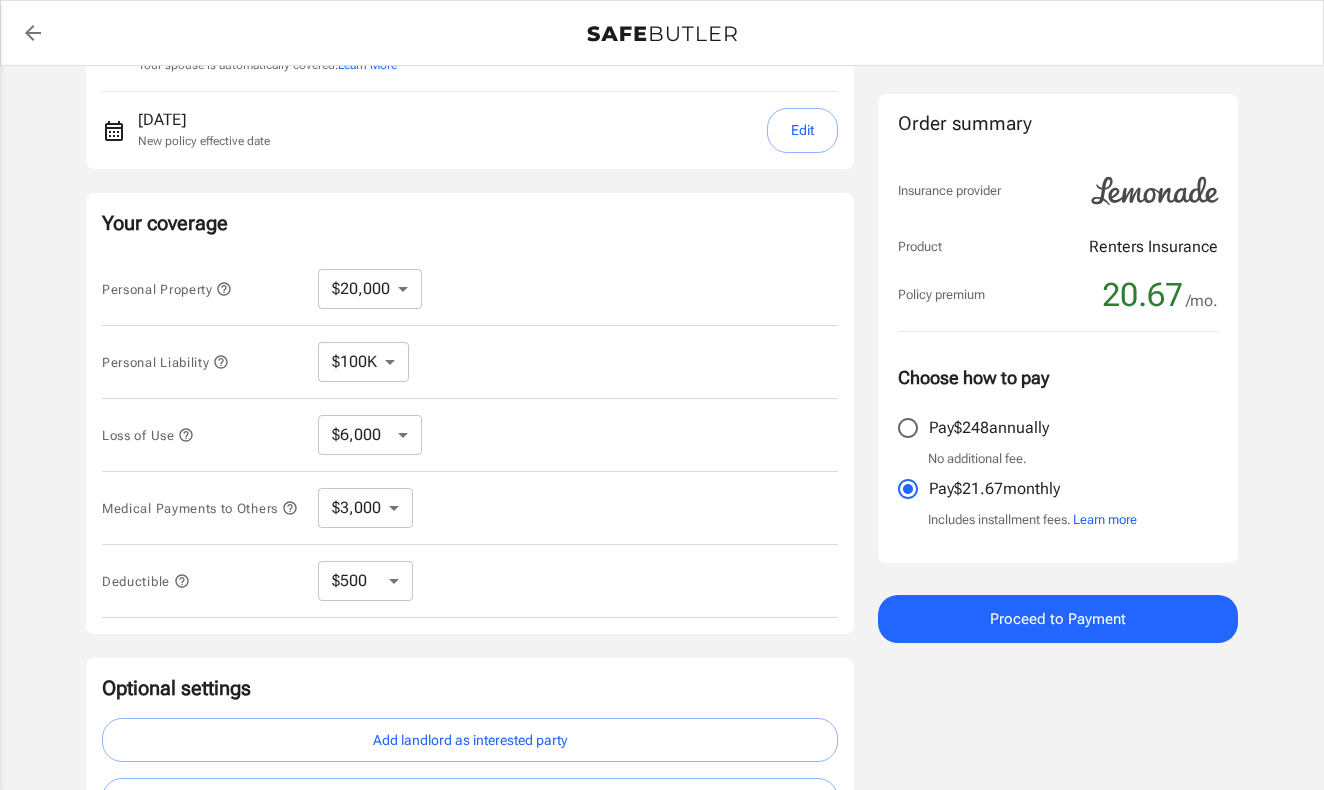 click on "Proceed to Payment" at bounding box center (1058, 619) 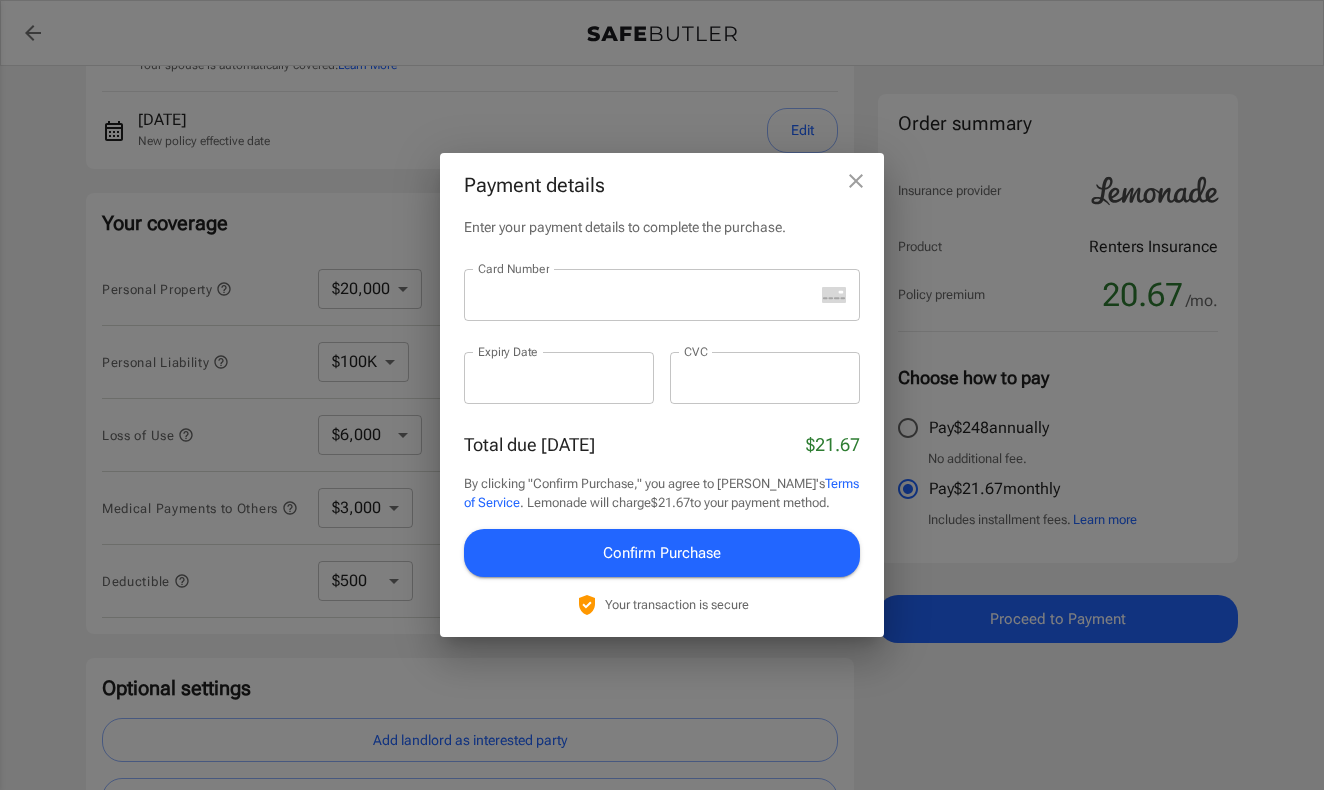 click at bounding box center [639, 295] 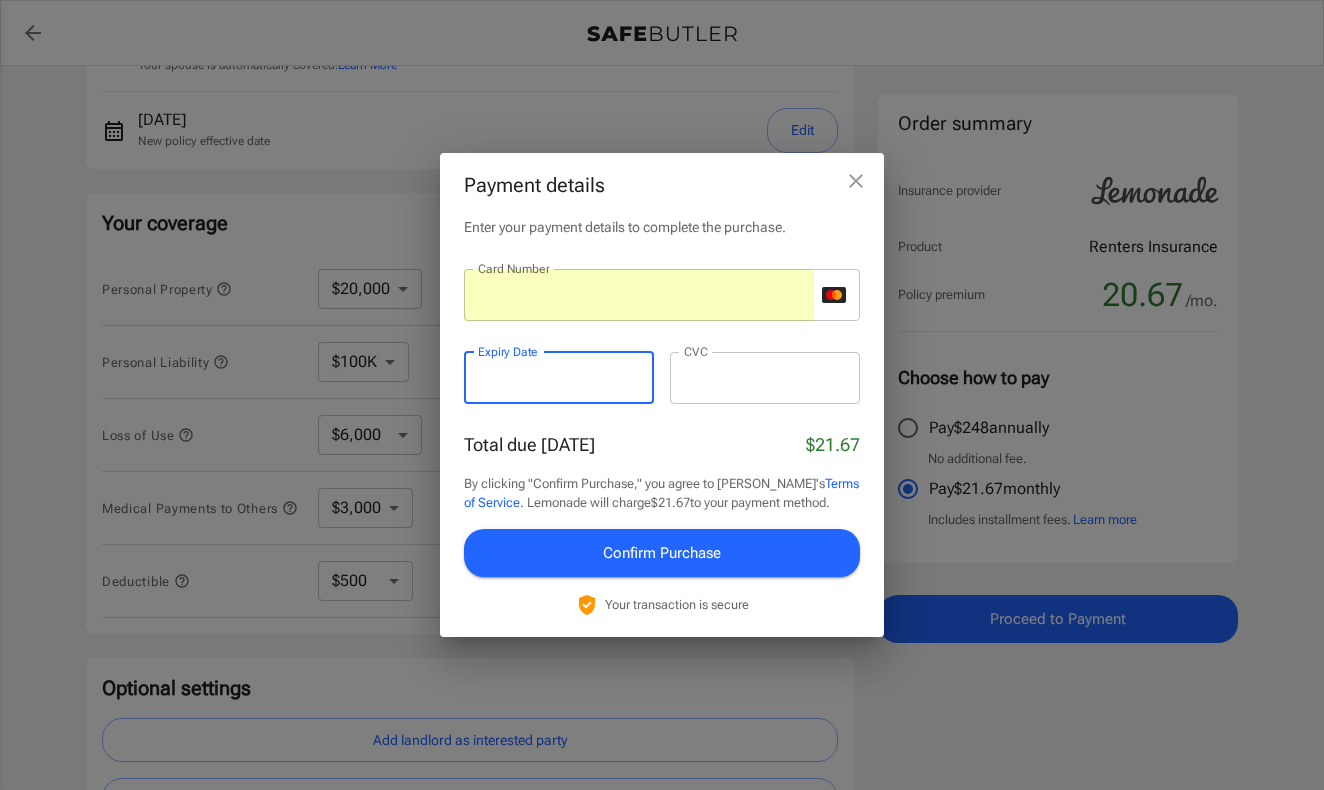 drag, startPoint x: 716, startPoint y: 361, endPoint x: 719, endPoint y: 147, distance: 214.02103 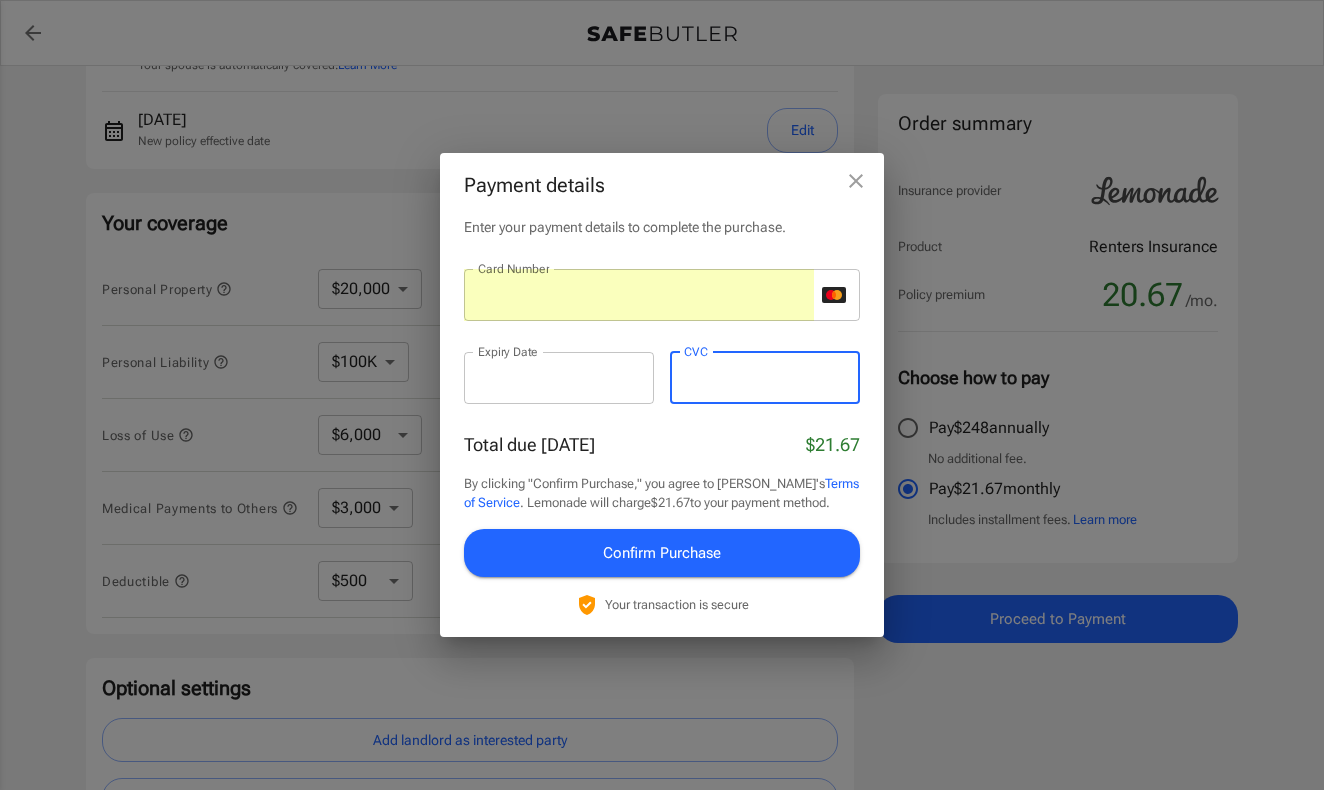 click on "Total due [DATE] $21.67 By clicking "Confirm Purchase," you agree to Lemonade's  Terms of Service . Lemonade will charge  $21.67  to your payment method. Confirm Purchase   Your transaction is secure" at bounding box center (662, 524) 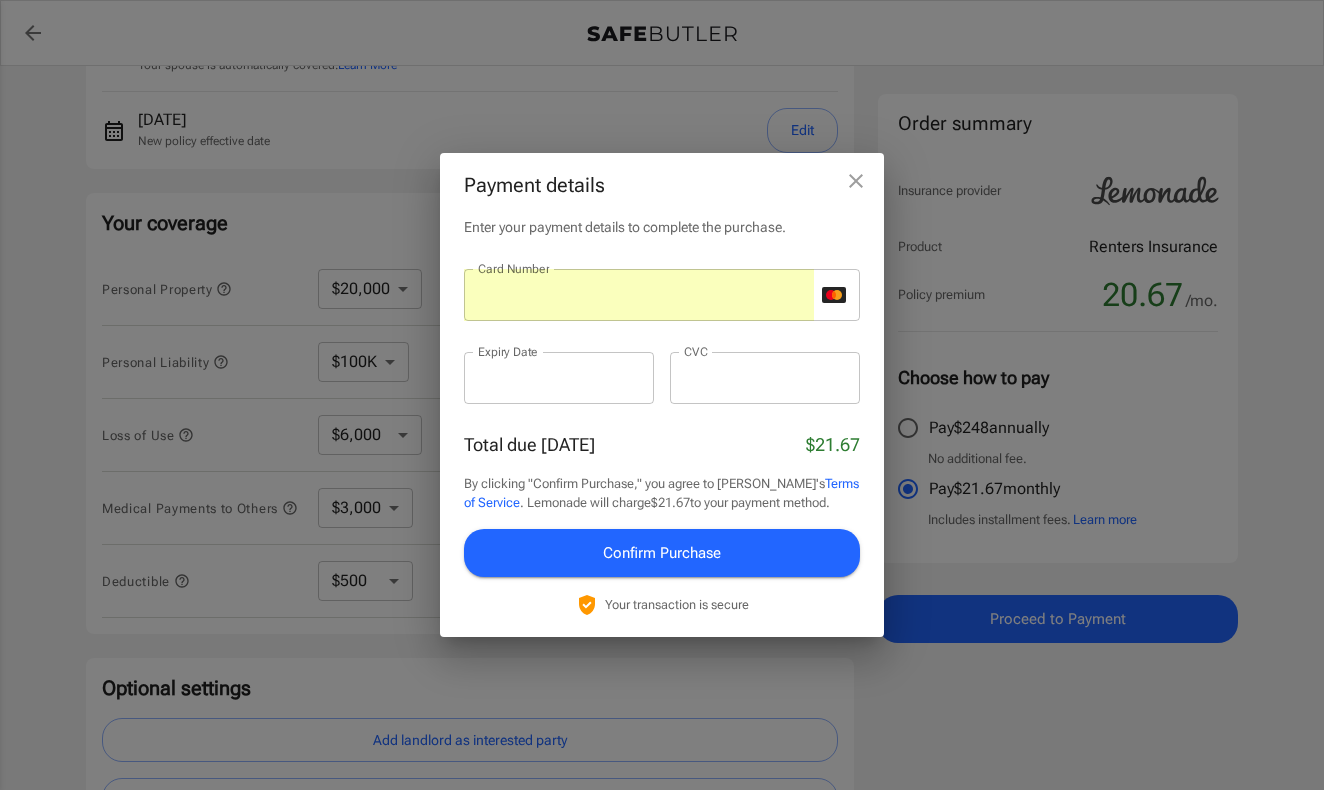 click on "Confirm Purchase" at bounding box center (662, 553) 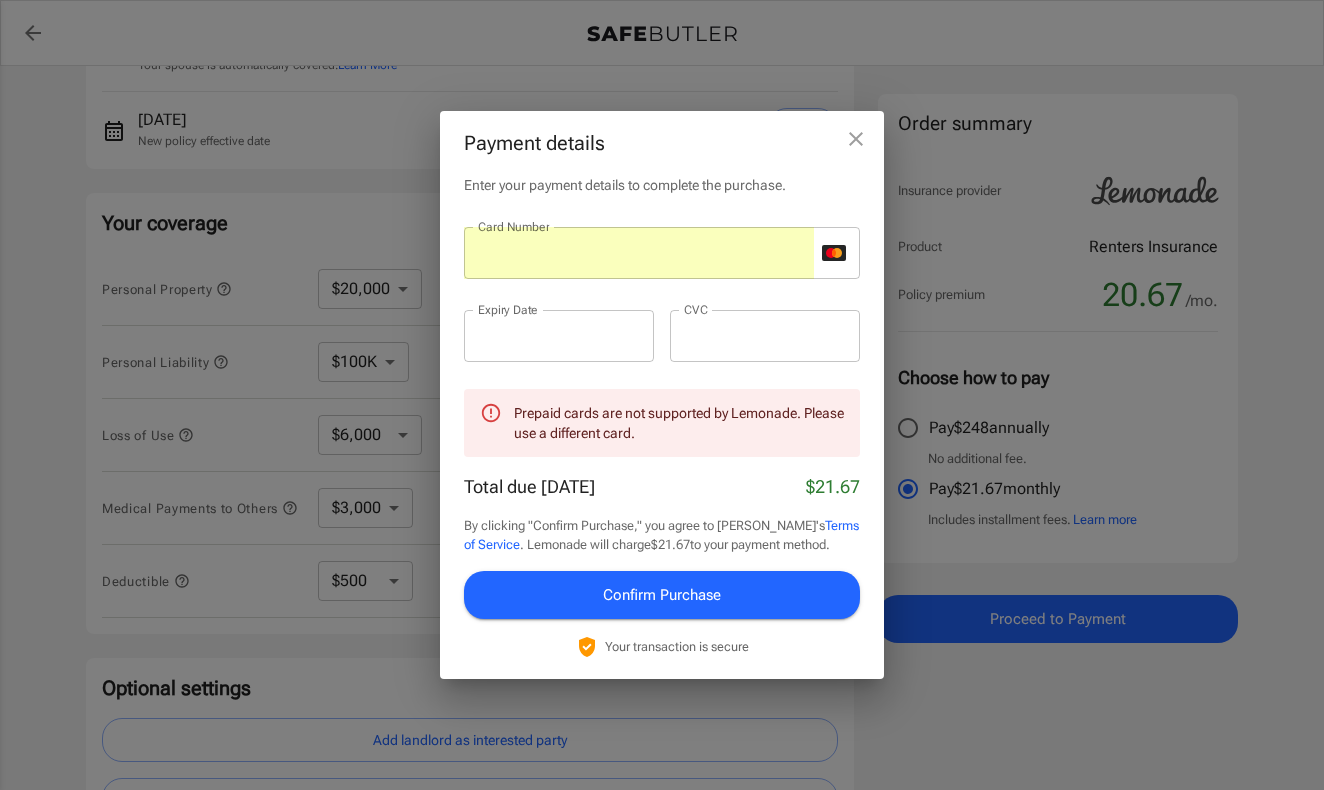 click at bounding box center (639, 253) 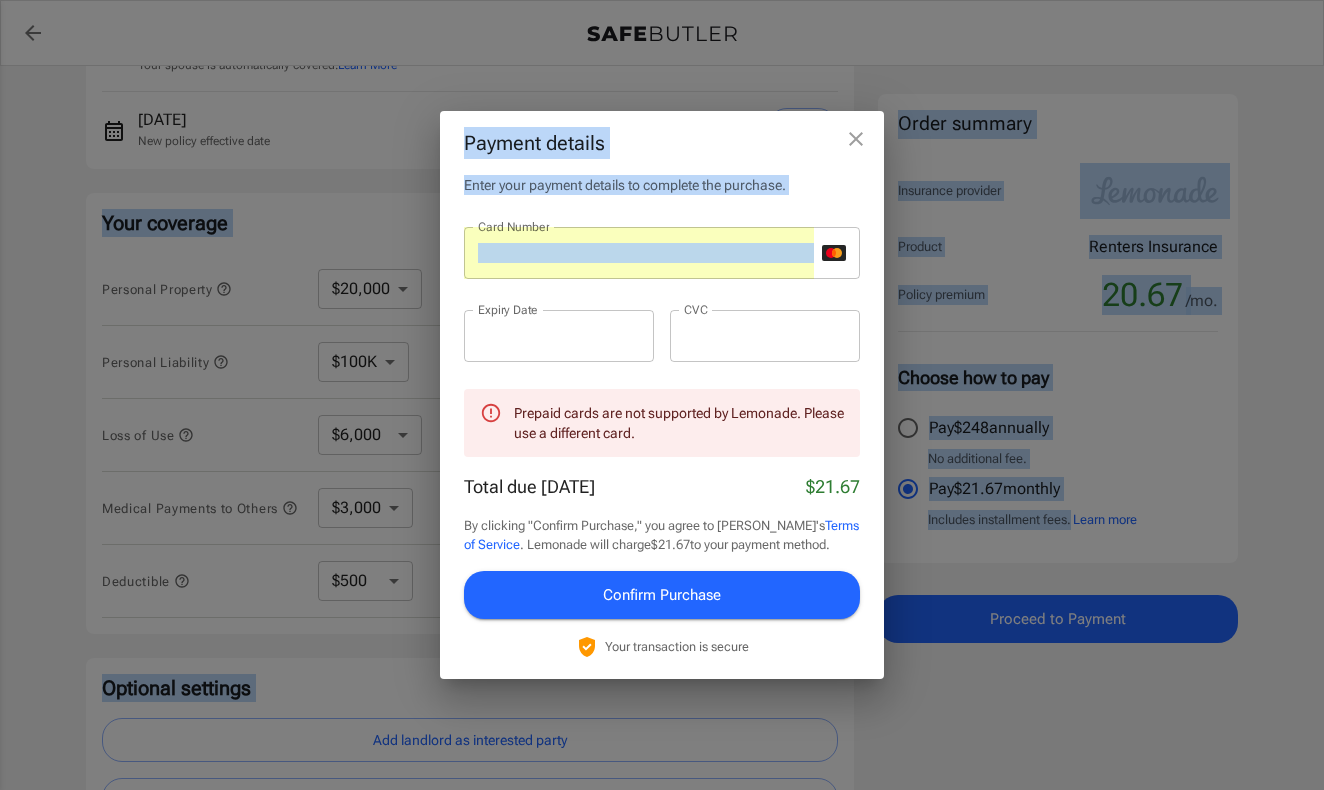 drag, startPoint x: 741, startPoint y: 235, endPoint x: -96, endPoint y: 204, distance: 837.57385 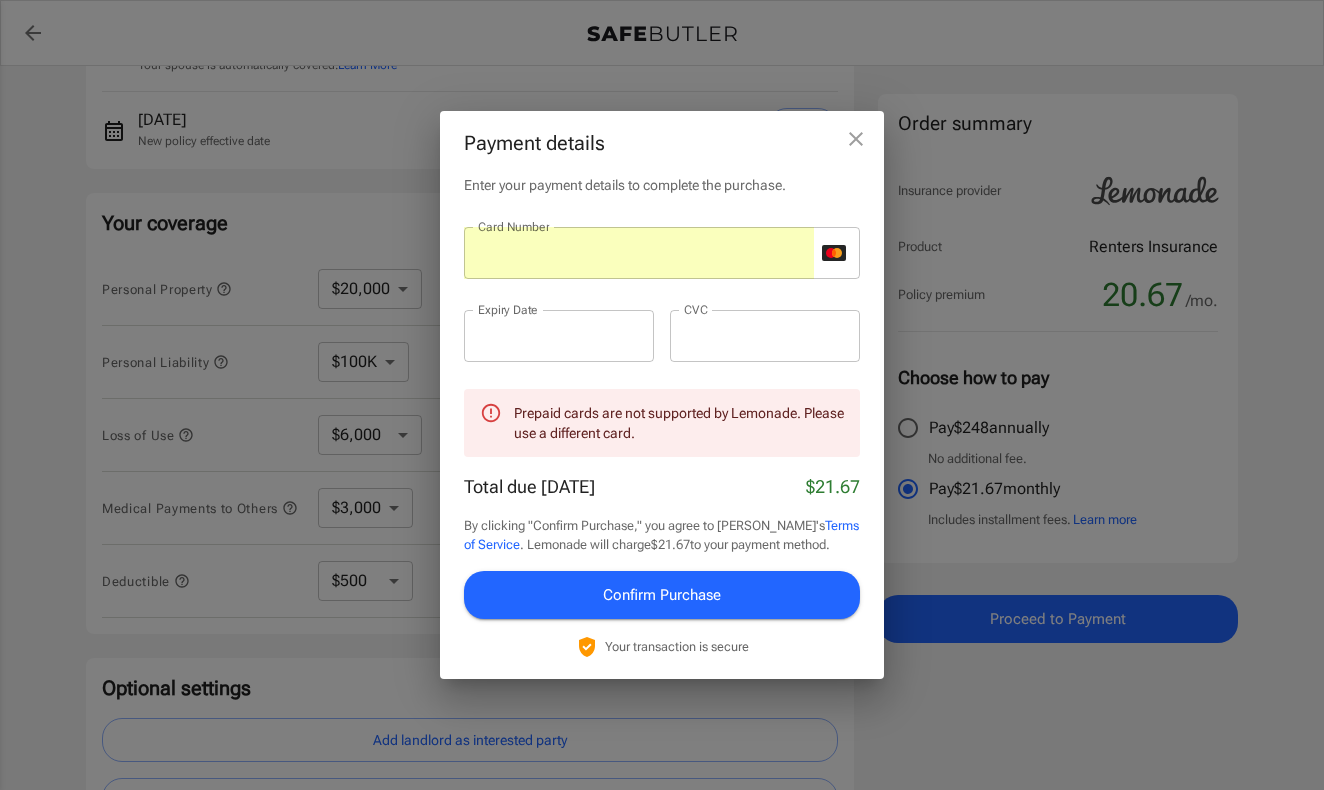 click on "Card Number Card Number ​ Expiry Date Expiry Date ​ CVC CVC ​" at bounding box center (662, 306) 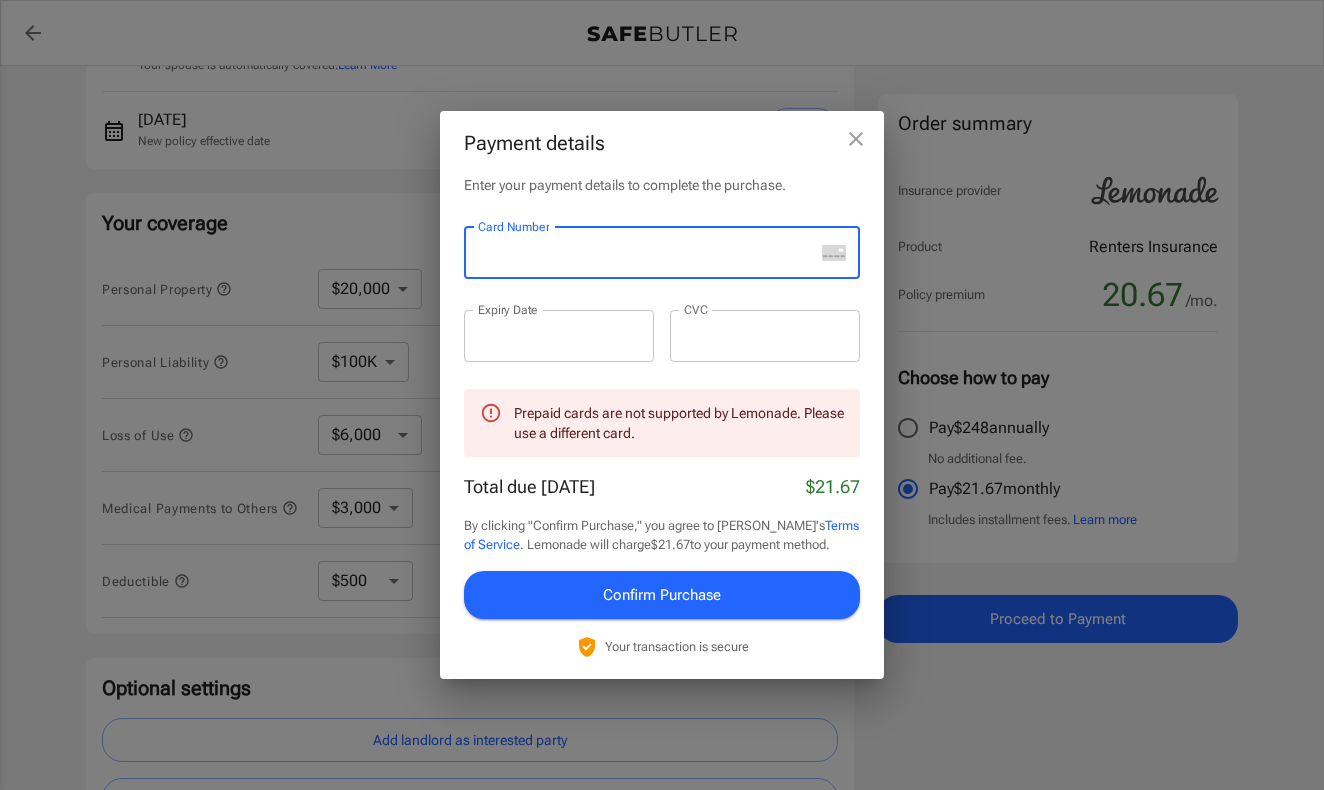 click at bounding box center [639, 253] 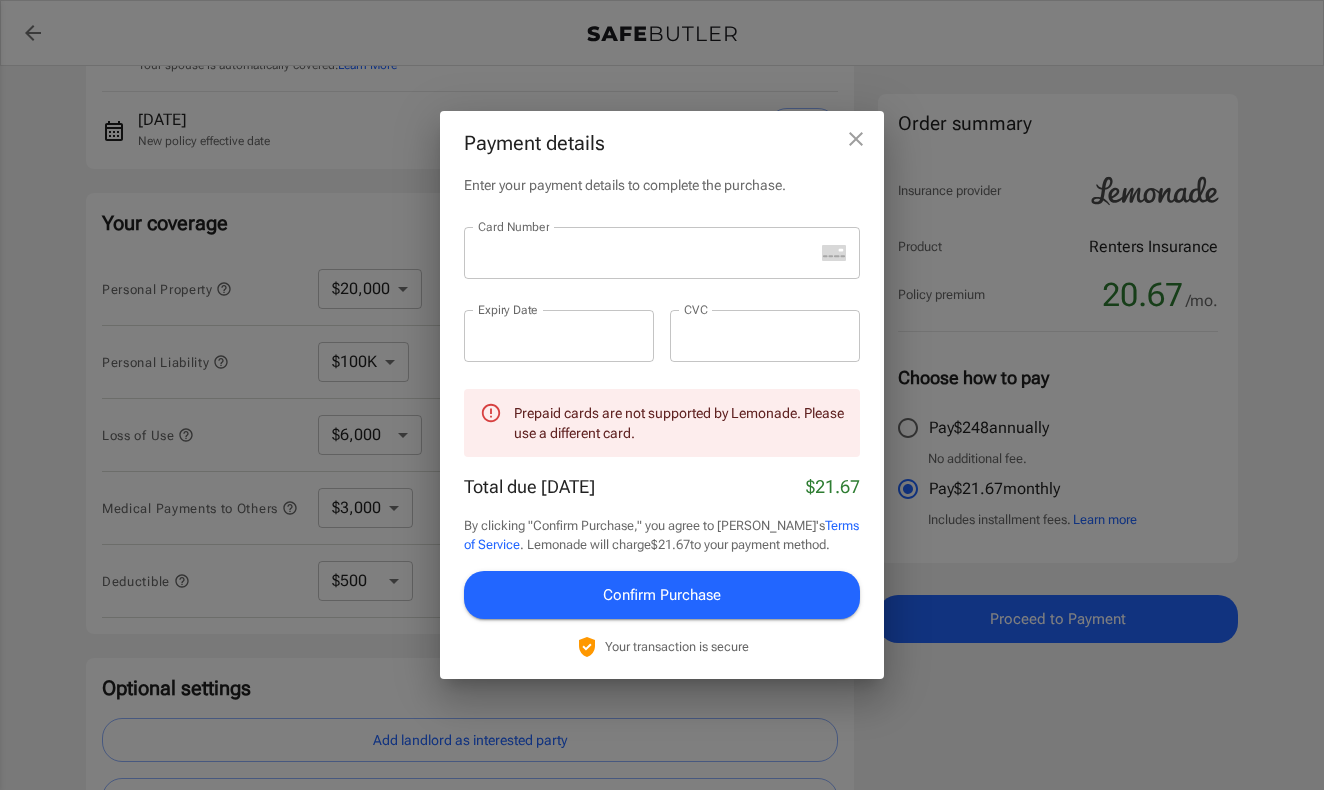 click on "Card Number" at bounding box center (662, 253) 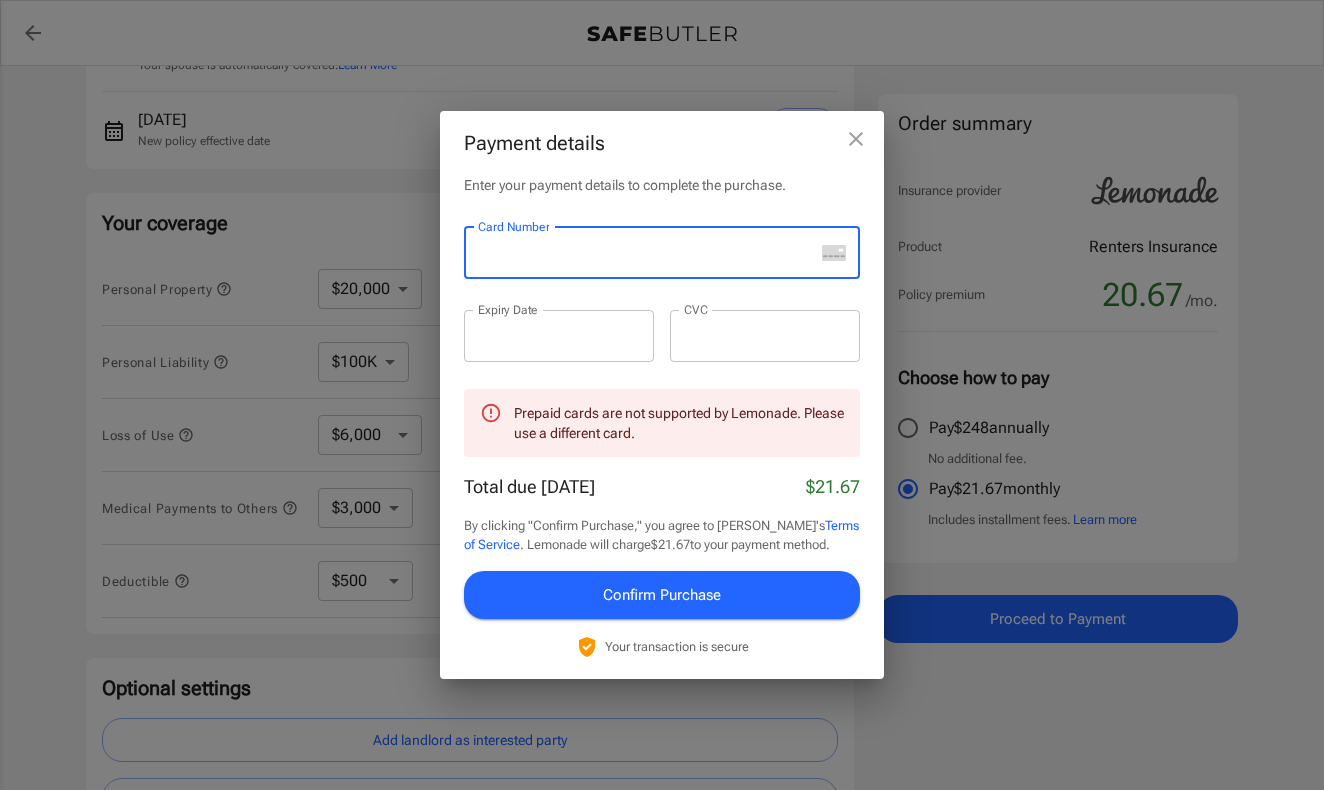 click 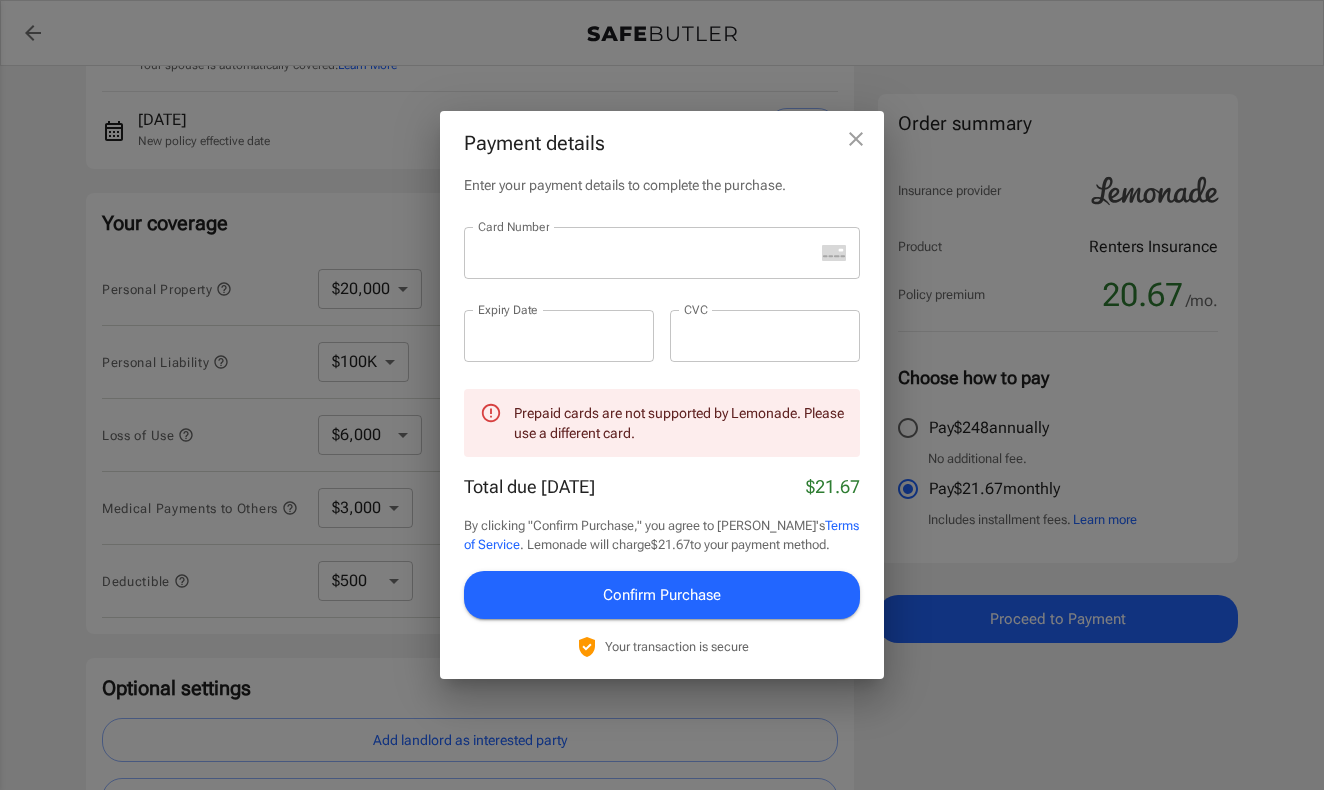 click 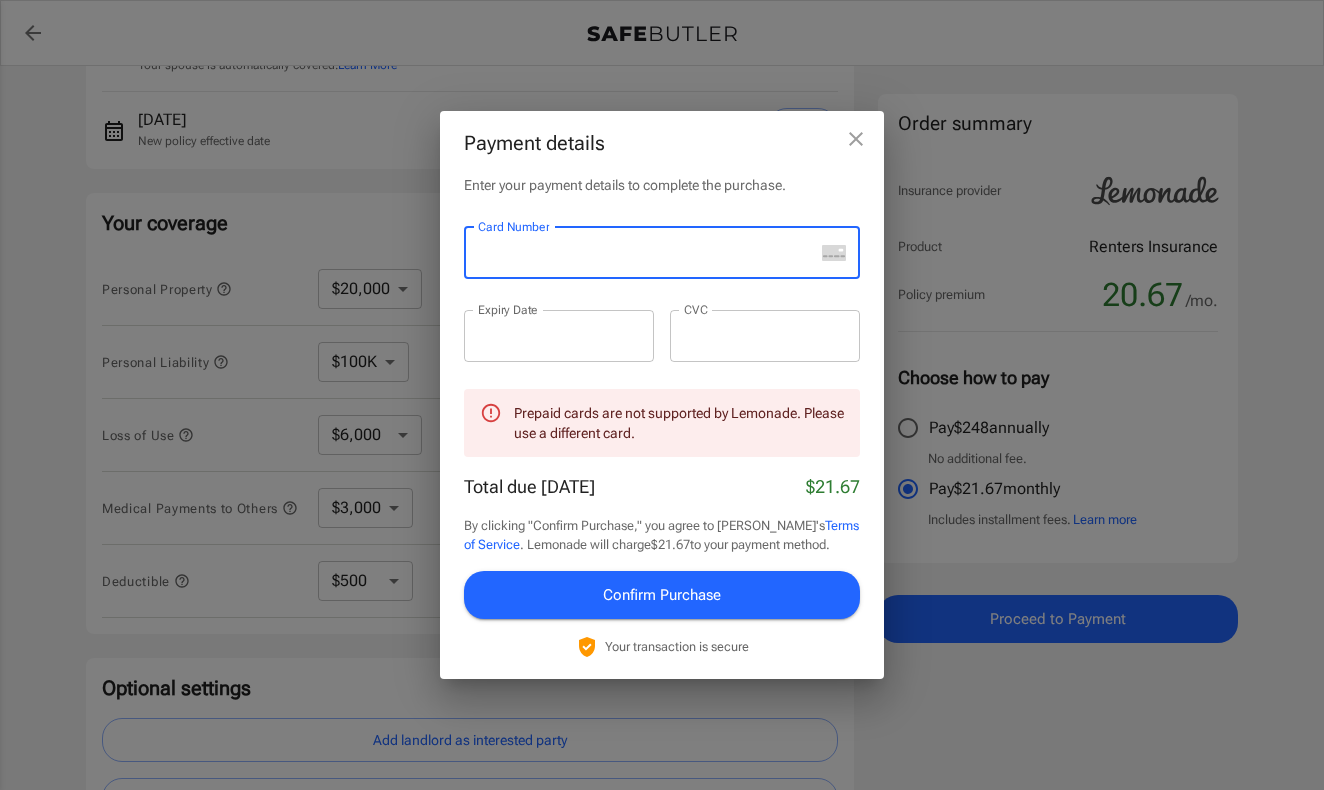click at bounding box center (639, 253) 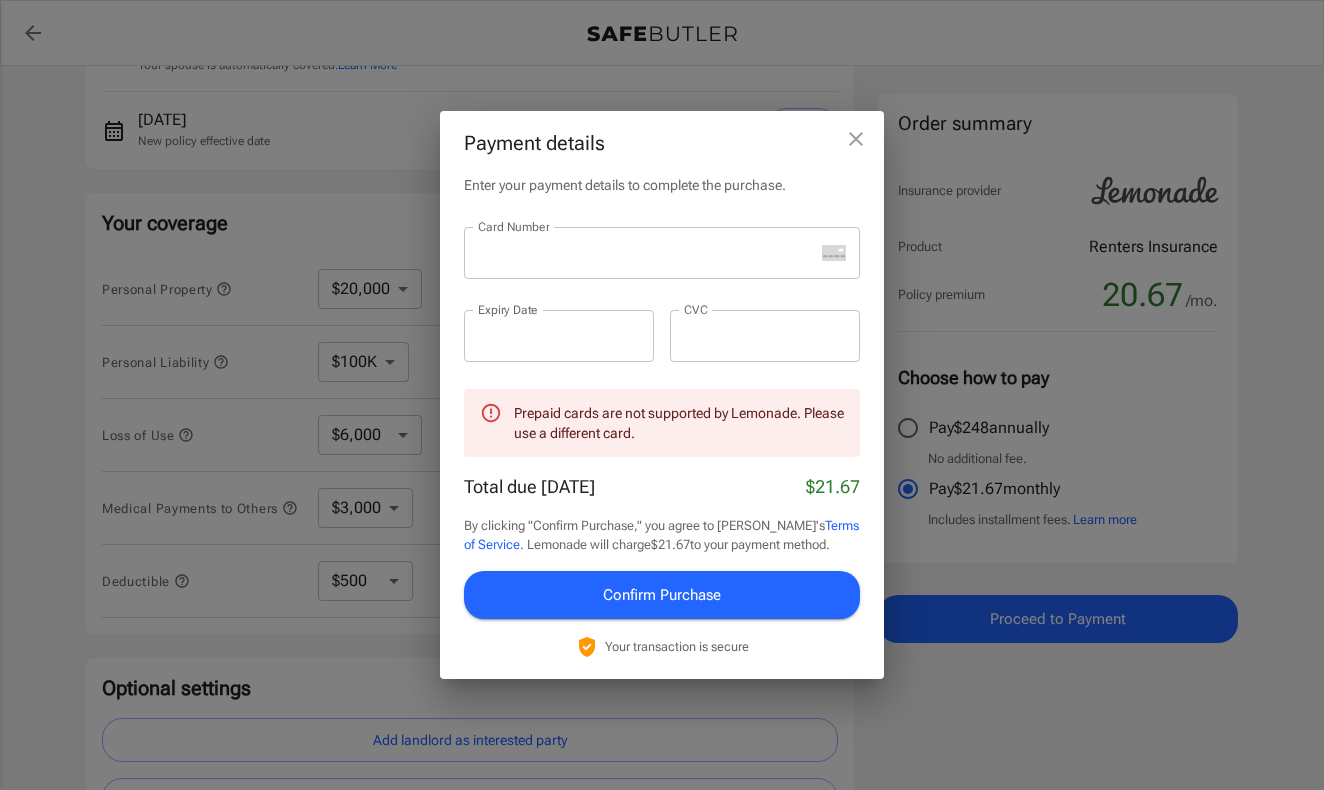 click at bounding box center (639, 253) 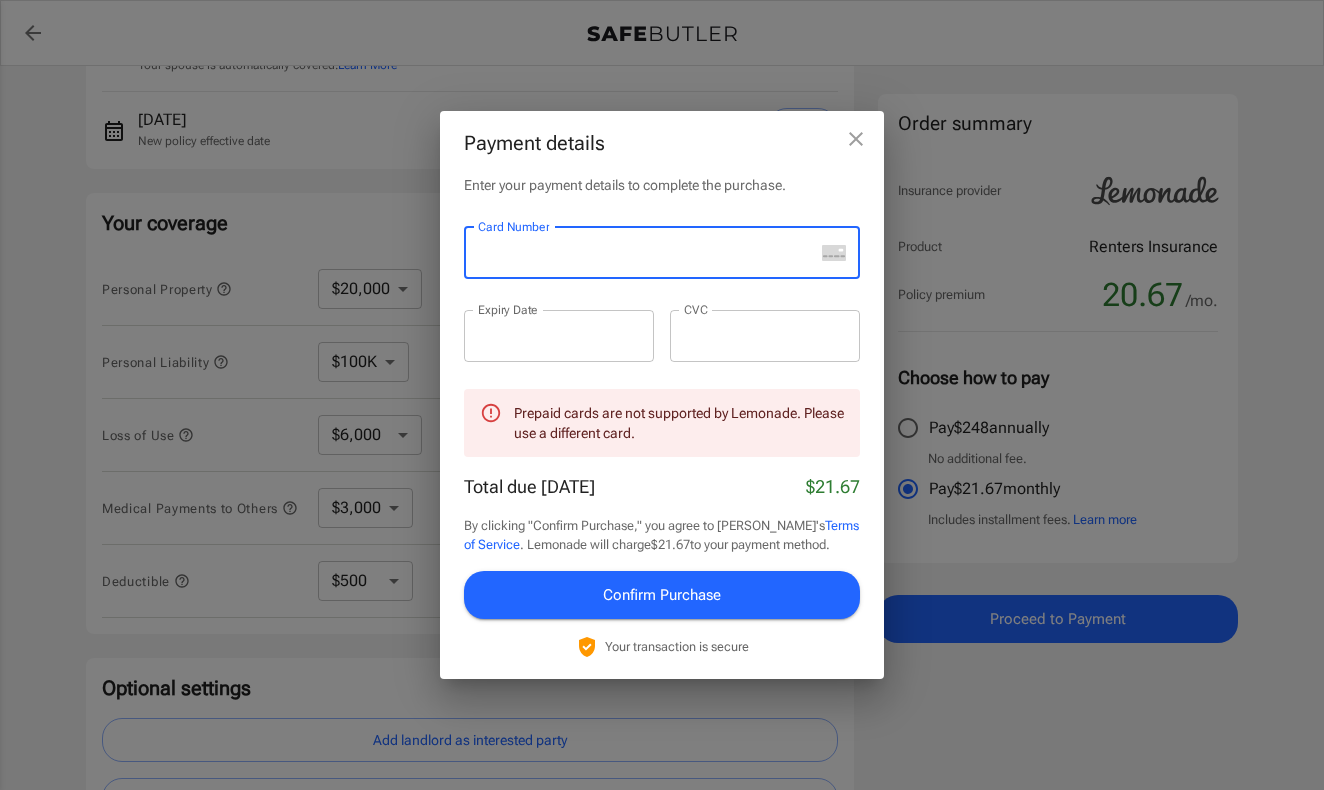 click 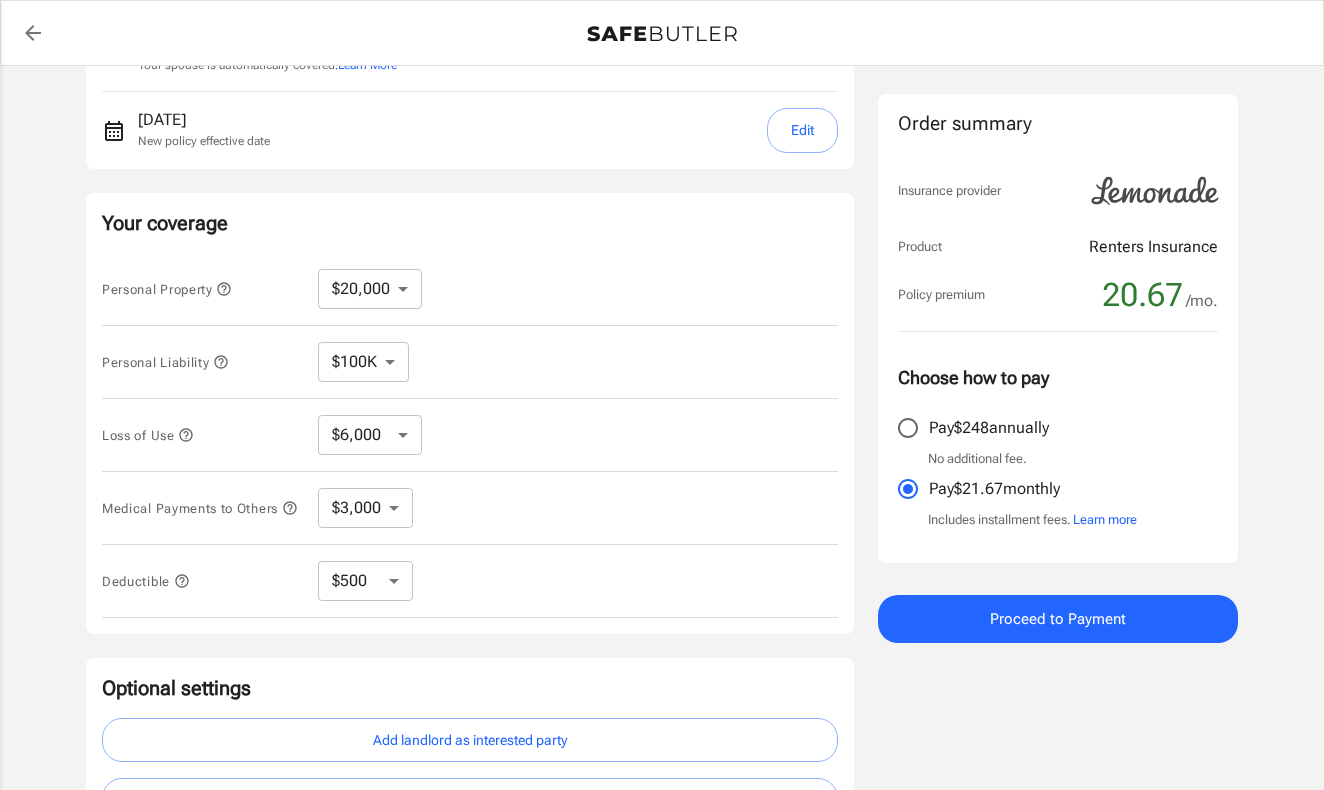 click on "Proceed to Payment" at bounding box center [1058, 619] 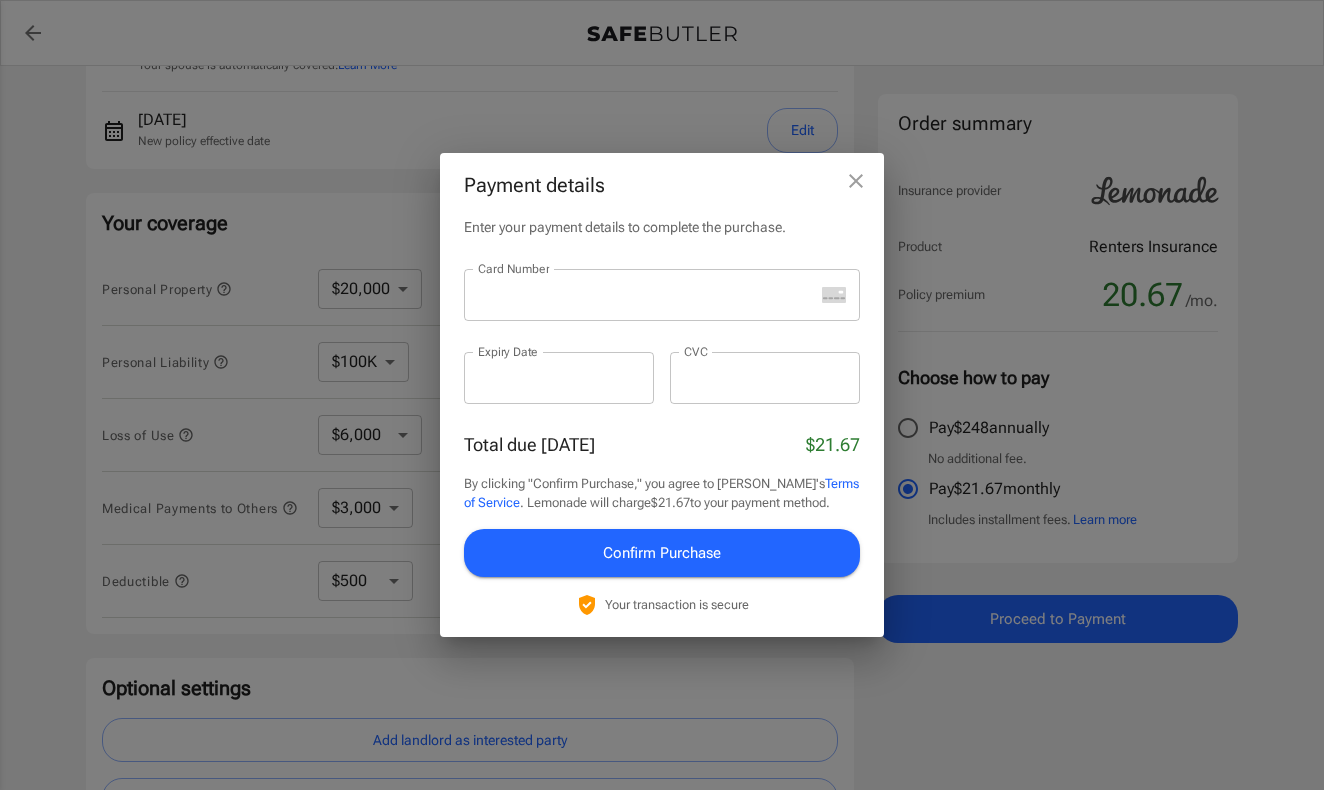 click on "Enter your payment details to complete the purchase. Card Number Card Number ​ Expiry Date Expiry Date ​ CVC CVC ​ Total due [DATE] $21.67 By clicking "Confirm Purchase," you agree to Lemonade's  Terms of Service . Lemonade will charge  $21.67  to your payment method. Confirm Purchase   Your transaction is secure" at bounding box center [662, 427] 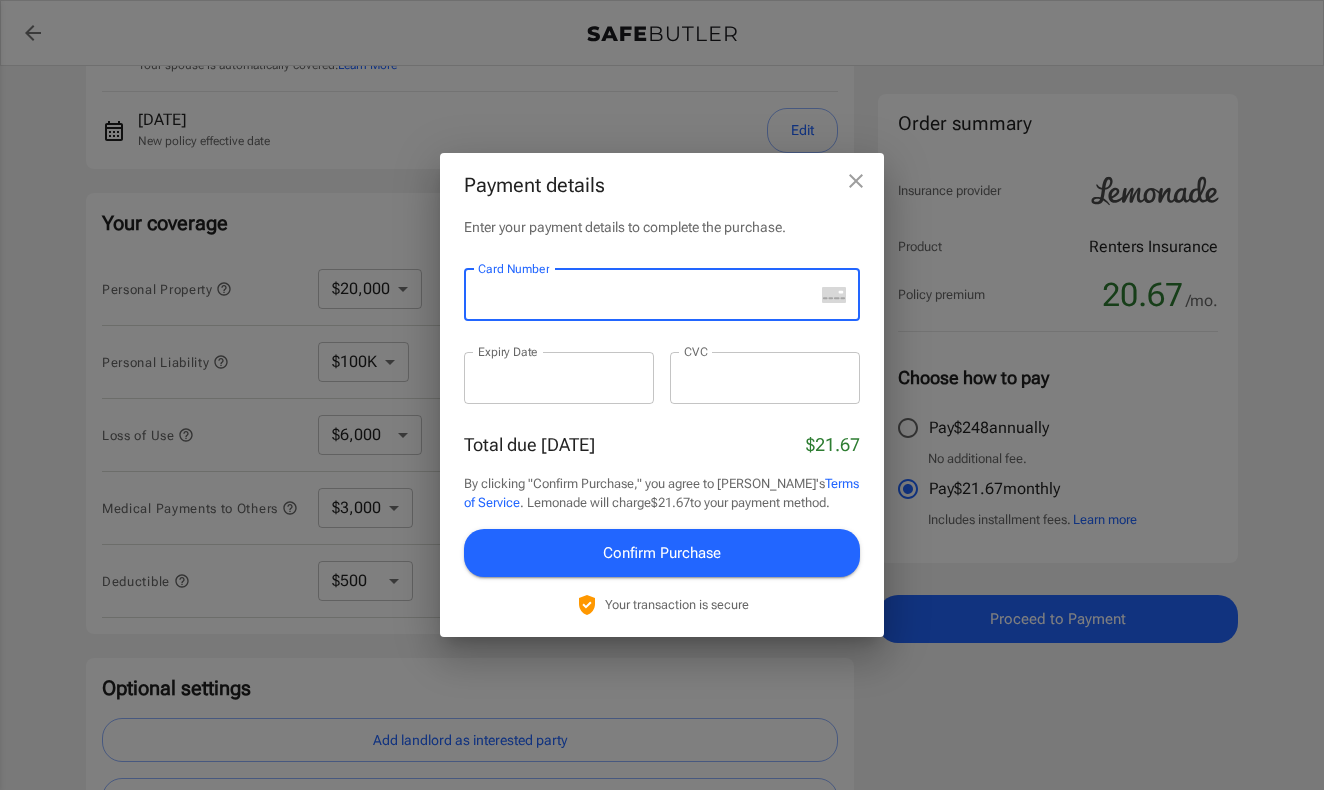 click on "​" at bounding box center [662, 334] 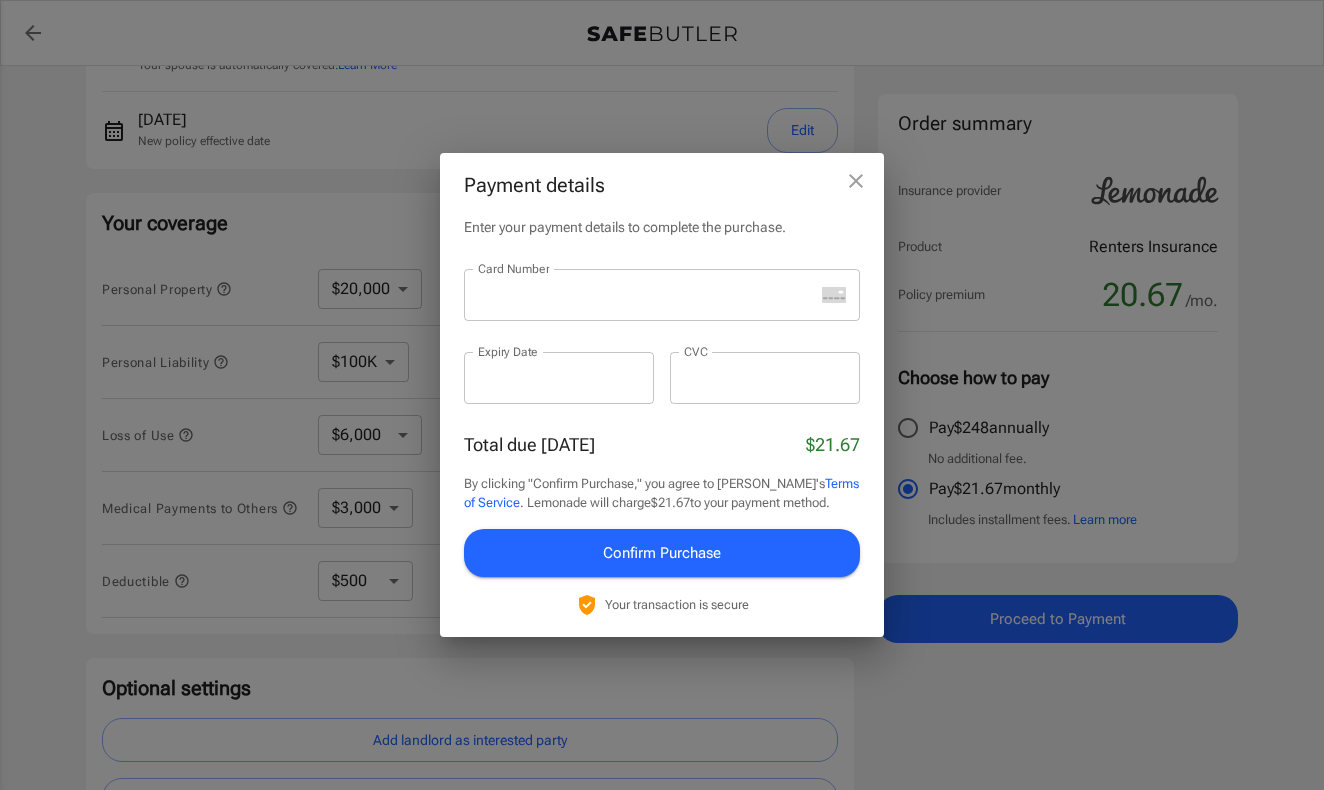 click 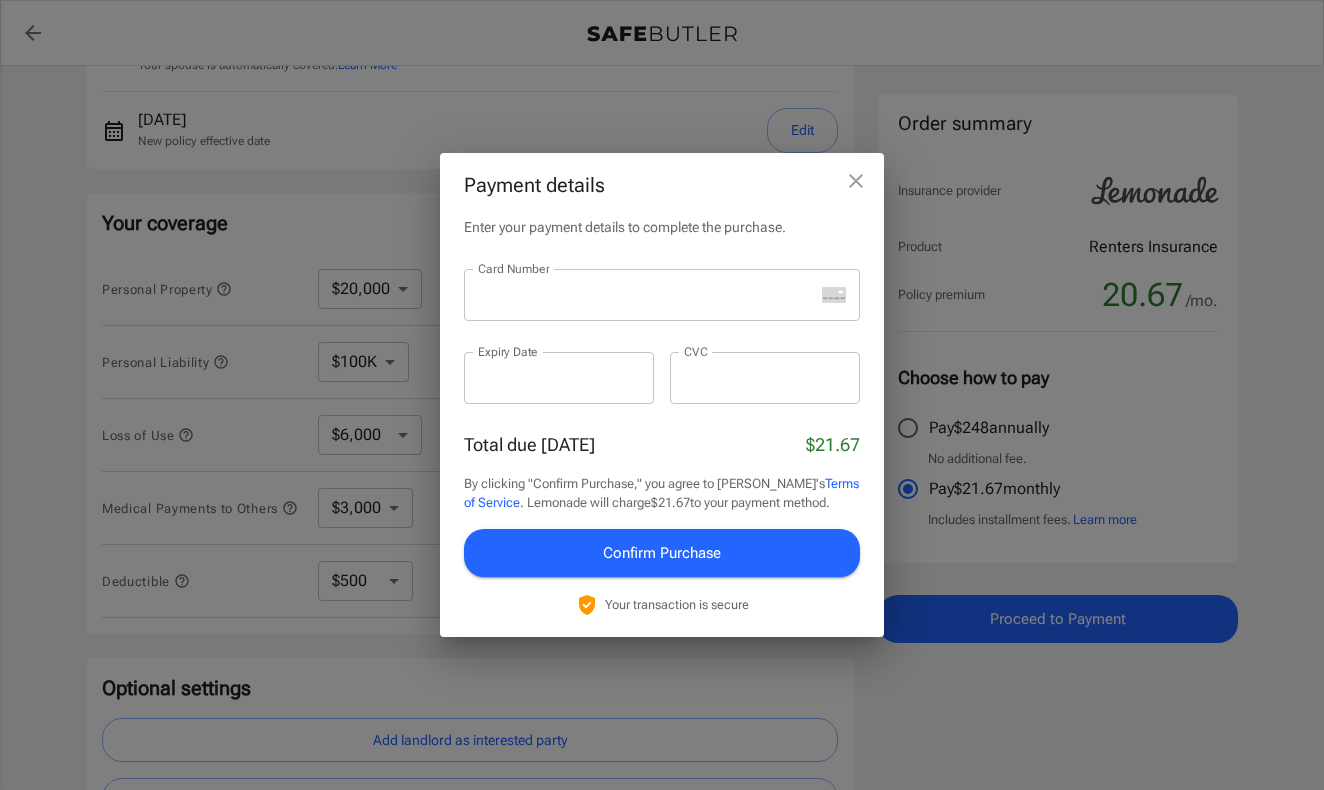 click on "Card Number" at bounding box center [662, 295] 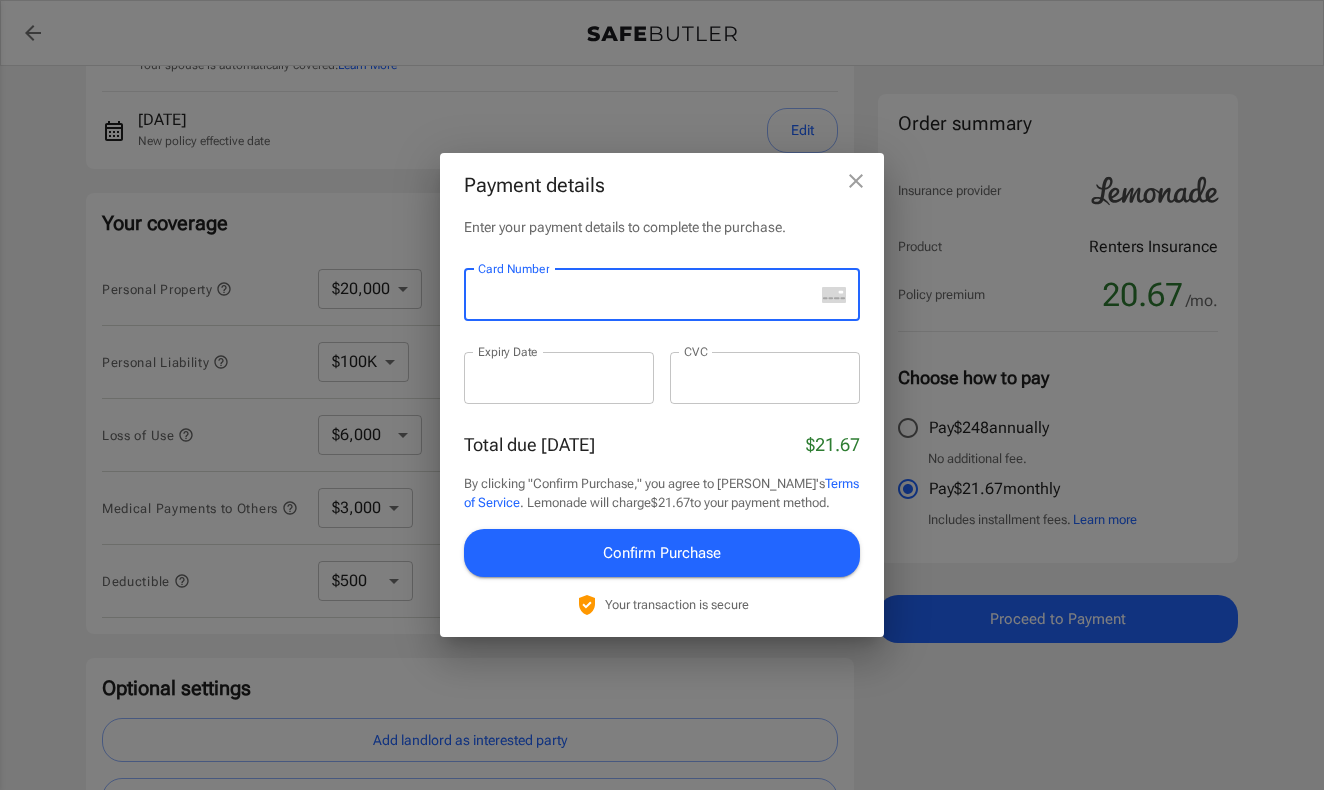 click on "Card Number" at bounding box center [662, 295] 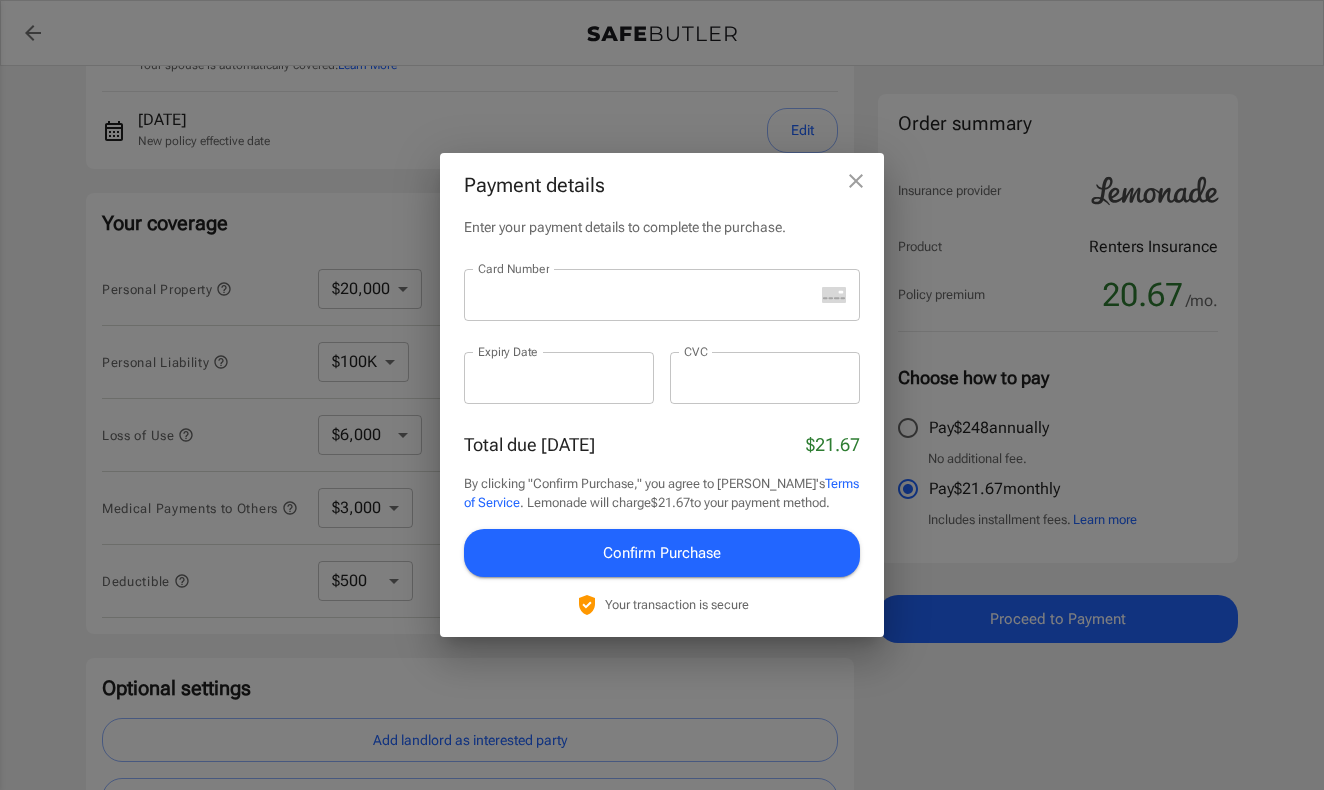 click on "Card Number" at bounding box center [662, 295] 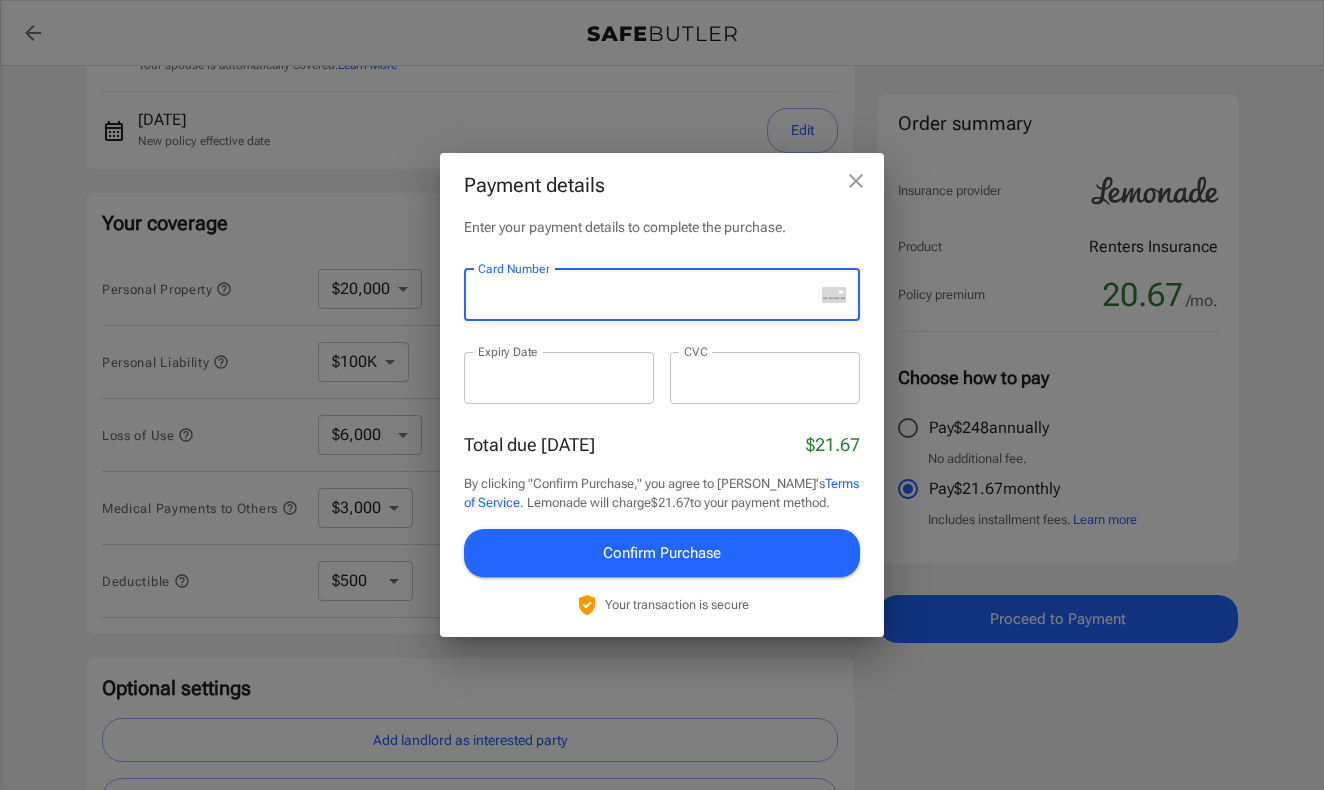 click 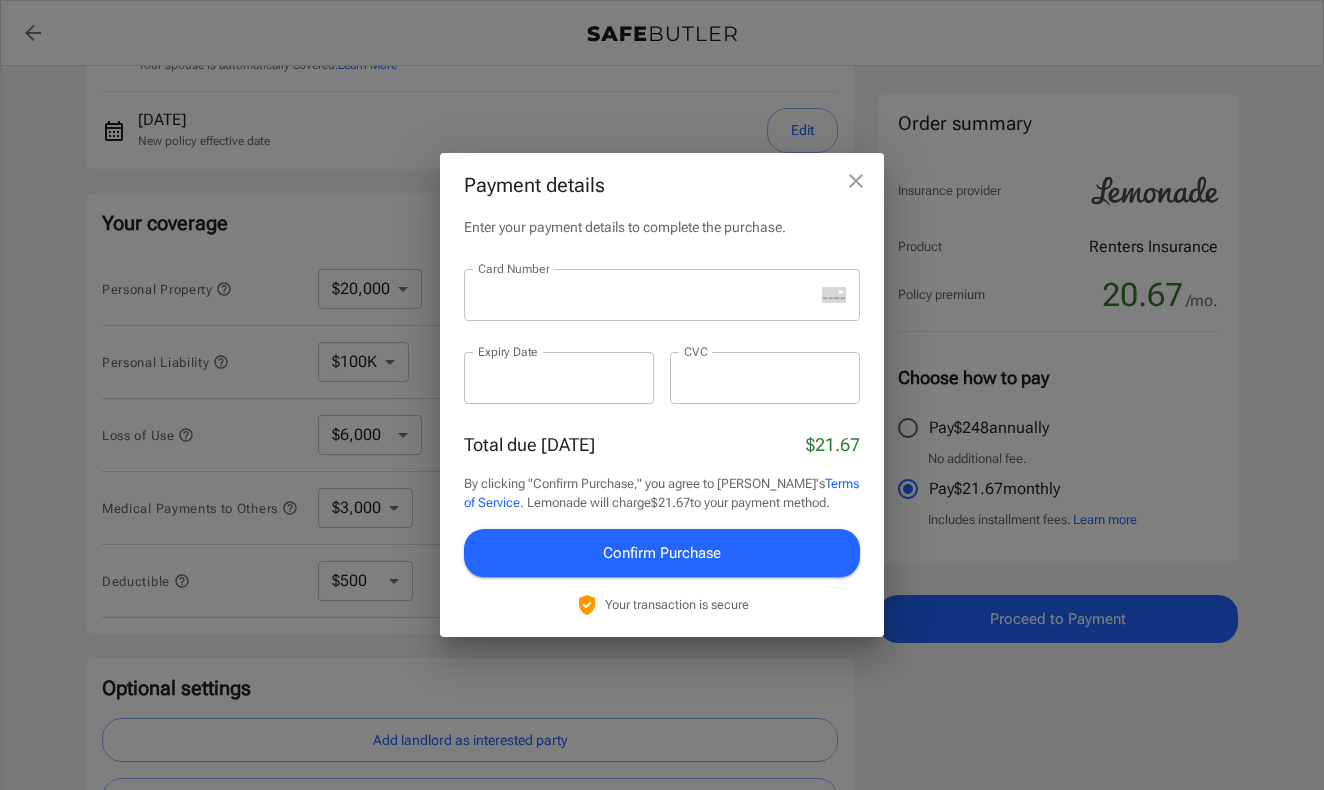 click 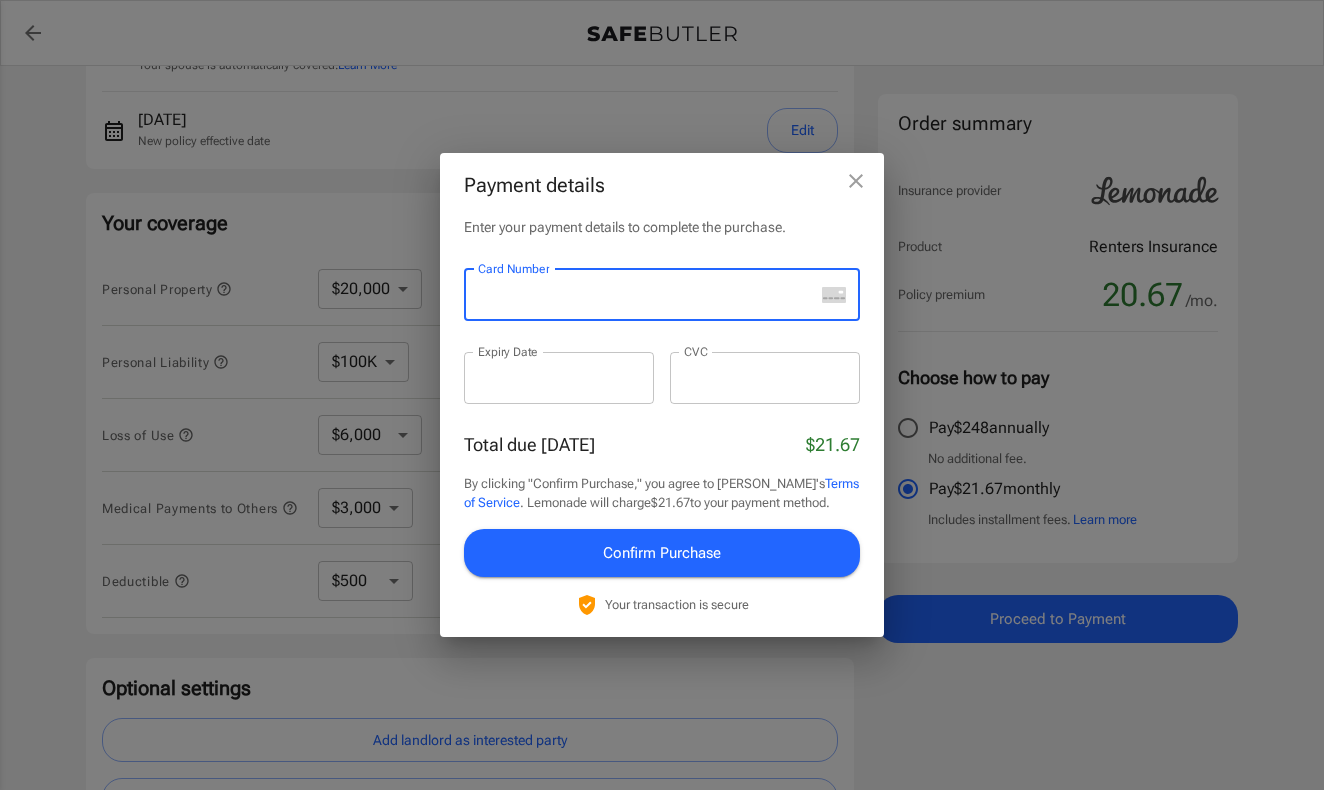 click on "Card Number" at bounding box center [662, 295] 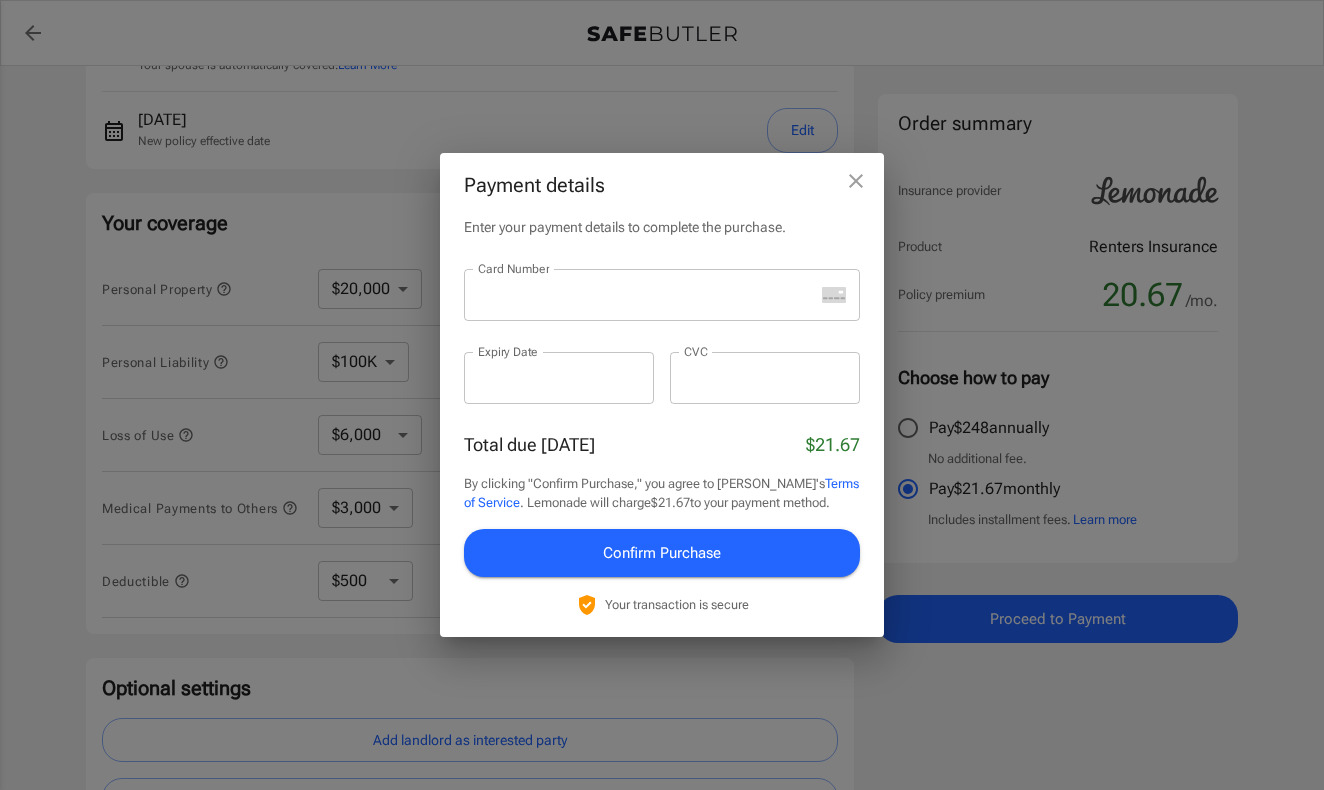 click on "By clicking "Confirm Purchase," you agree to Lemonade's  Terms of Service . Lemonade will charge  $21.67  to your payment method." at bounding box center [662, 493] 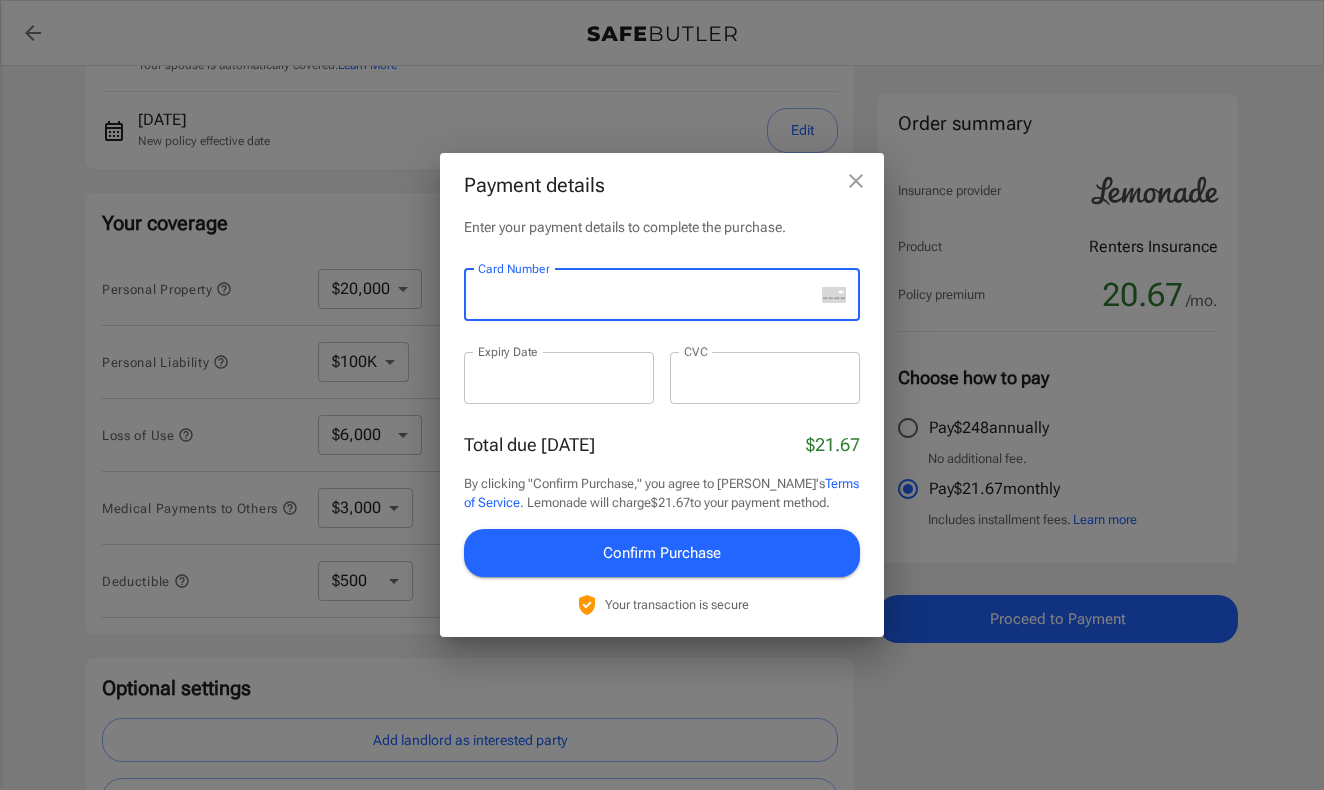 click on "Confirm Purchase" at bounding box center (662, 553) 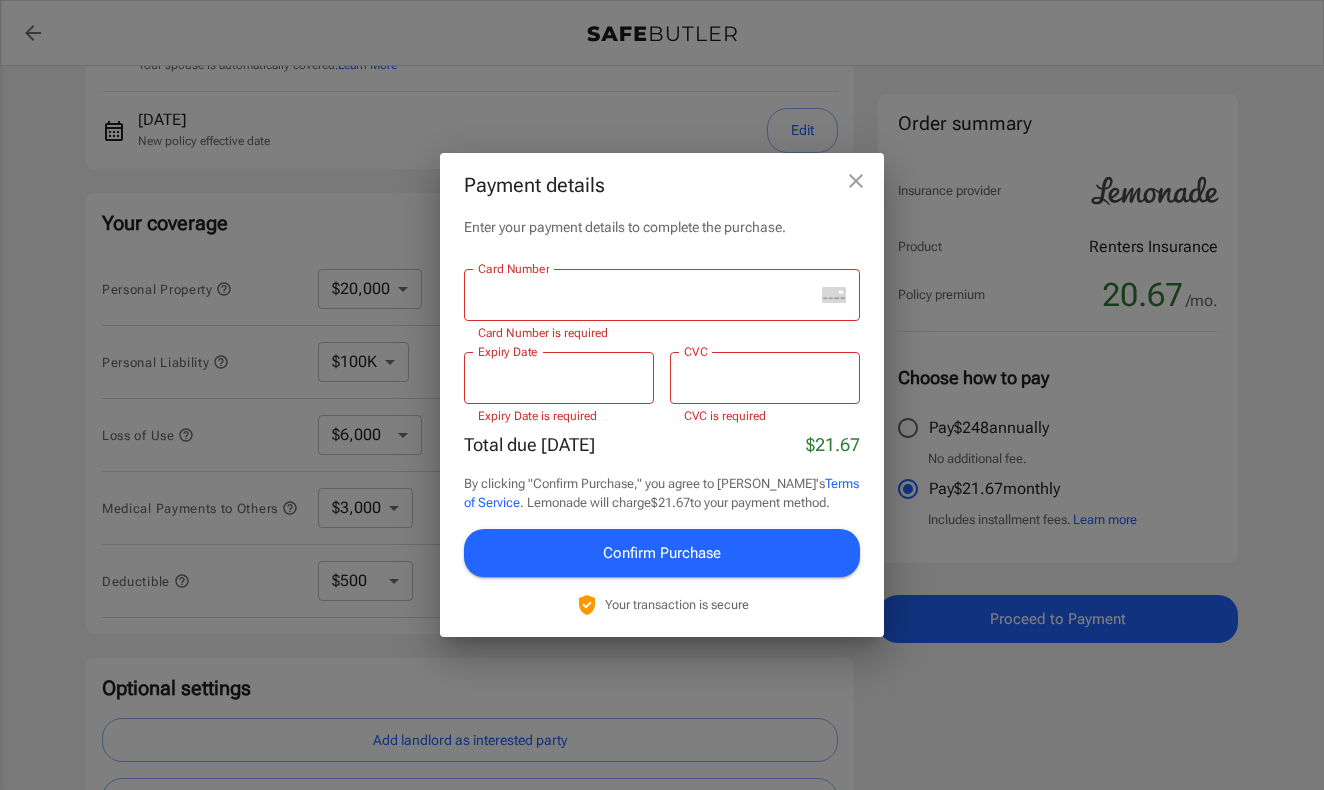 click at bounding box center (639, 295) 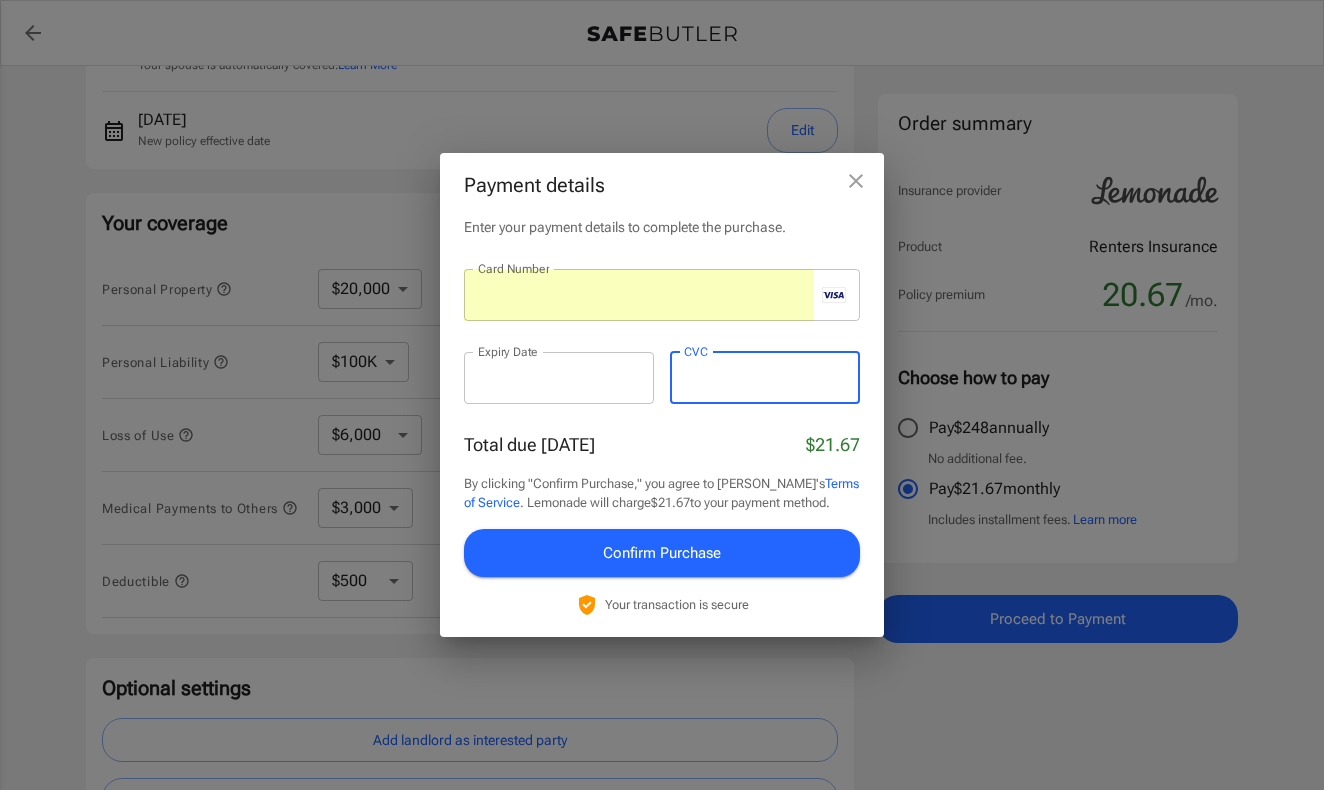 click on "Confirm Purchase" at bounding box center [662, 553] 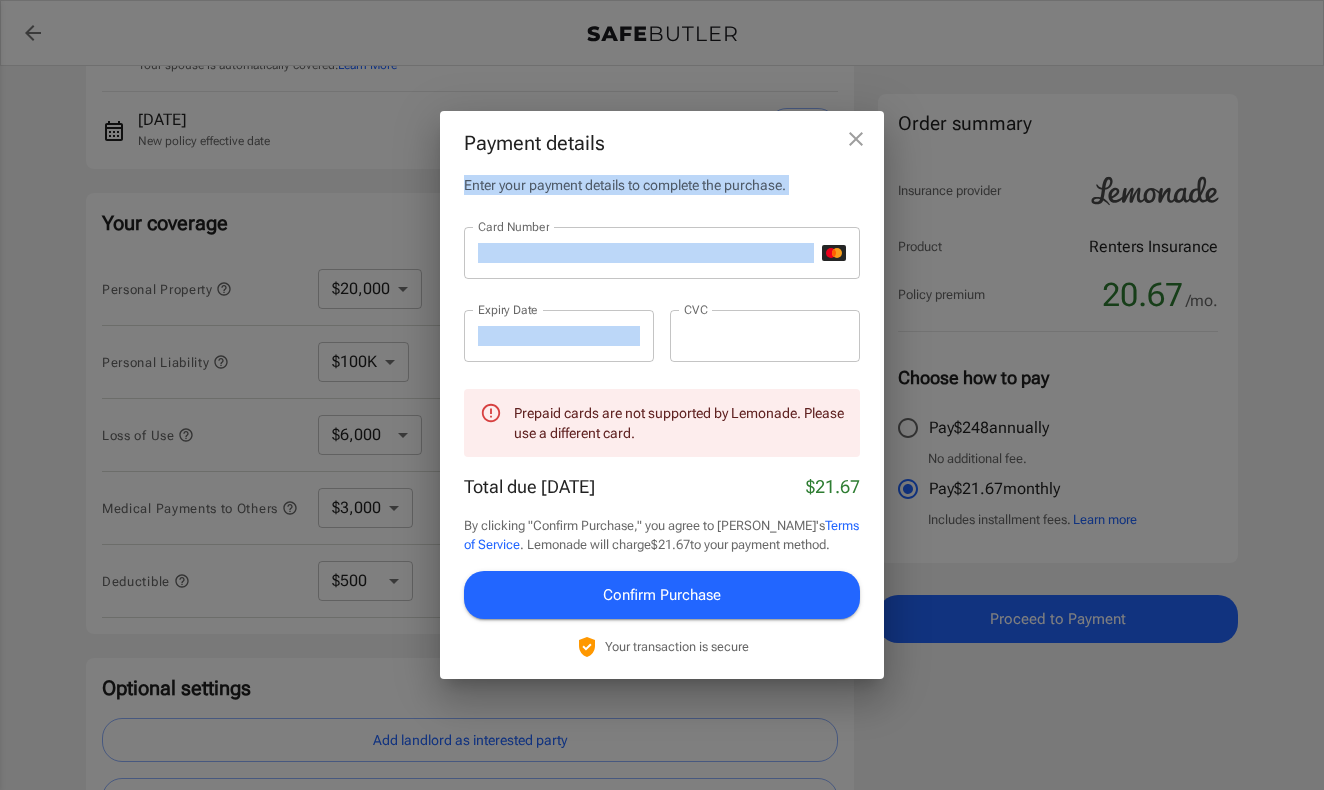drag, startPoint x: 578, startPoint y: 348, endPoint x: 134, endPoint y: 148, distance: 486.96613 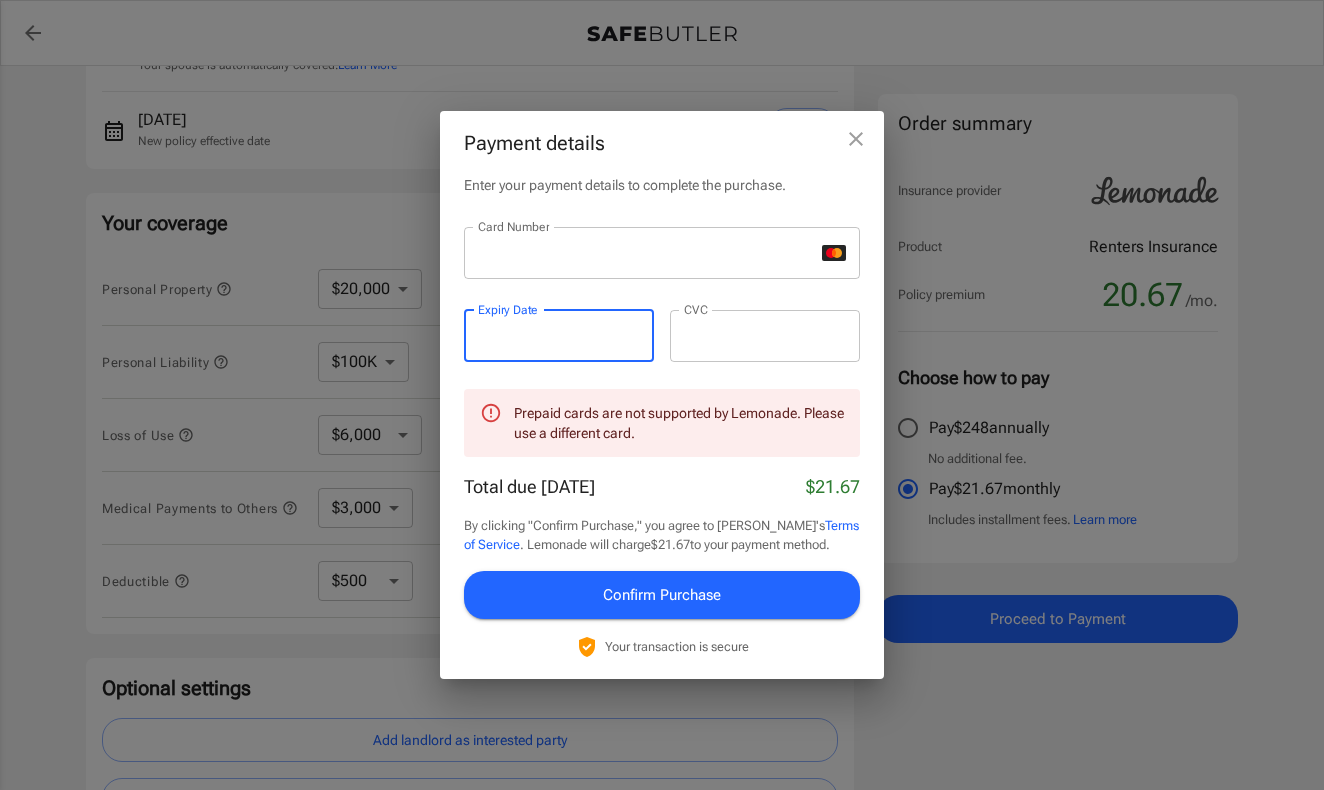 click on "Enter your payment details to complete the purchase. Card Number Card Number ​ Expiry Date Expiry Date ​ CVC CVC ​ Prepaid cards are not supported by Lemonade. Please use a different card. Total due [DATE] $21.67 By clicking "Confirm Purchase," you agree to Lemonade's  Terms of Service . Lemonade will charge  $21.67  to your payment method. Confirm Purchase   Your transaction is secure" at bounding box center [662, 427] 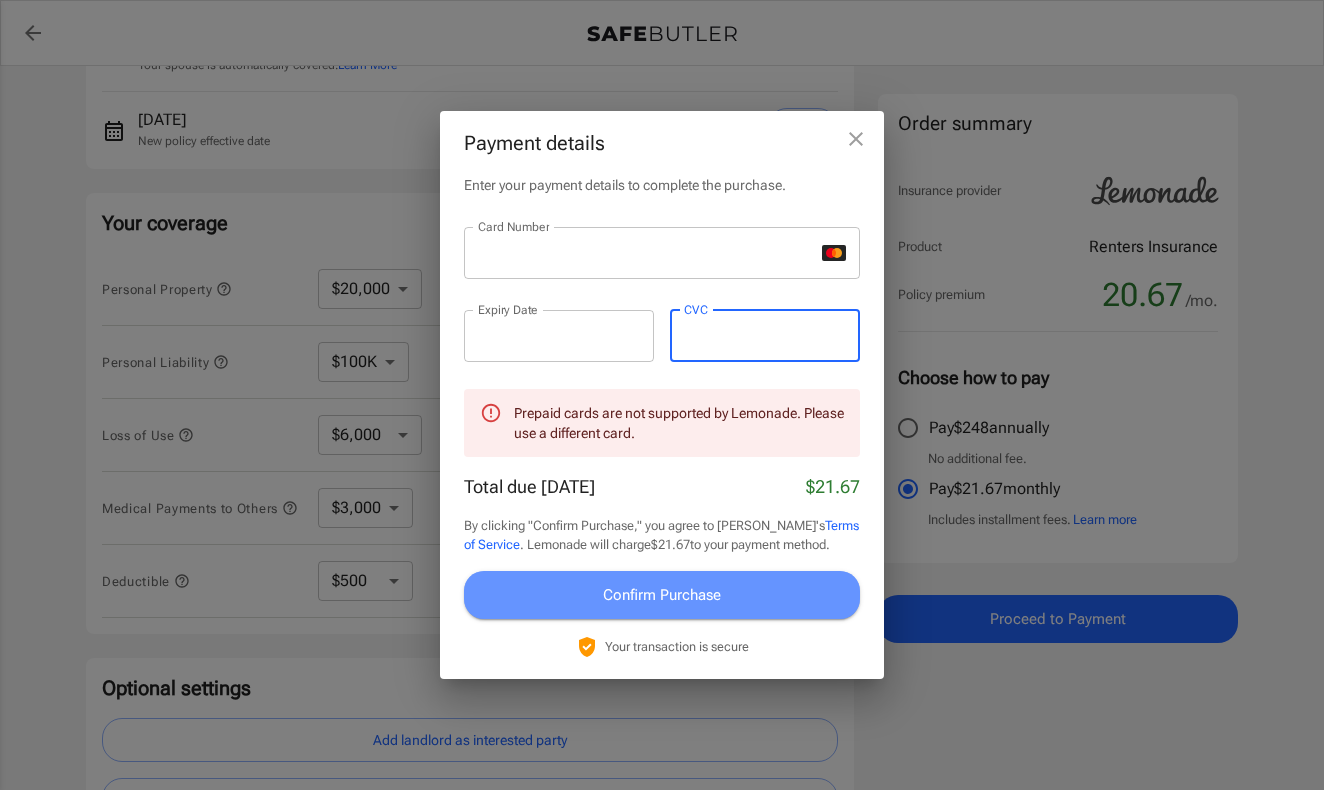 click on "Confirm Purchase" at bounding box center (662, 595) 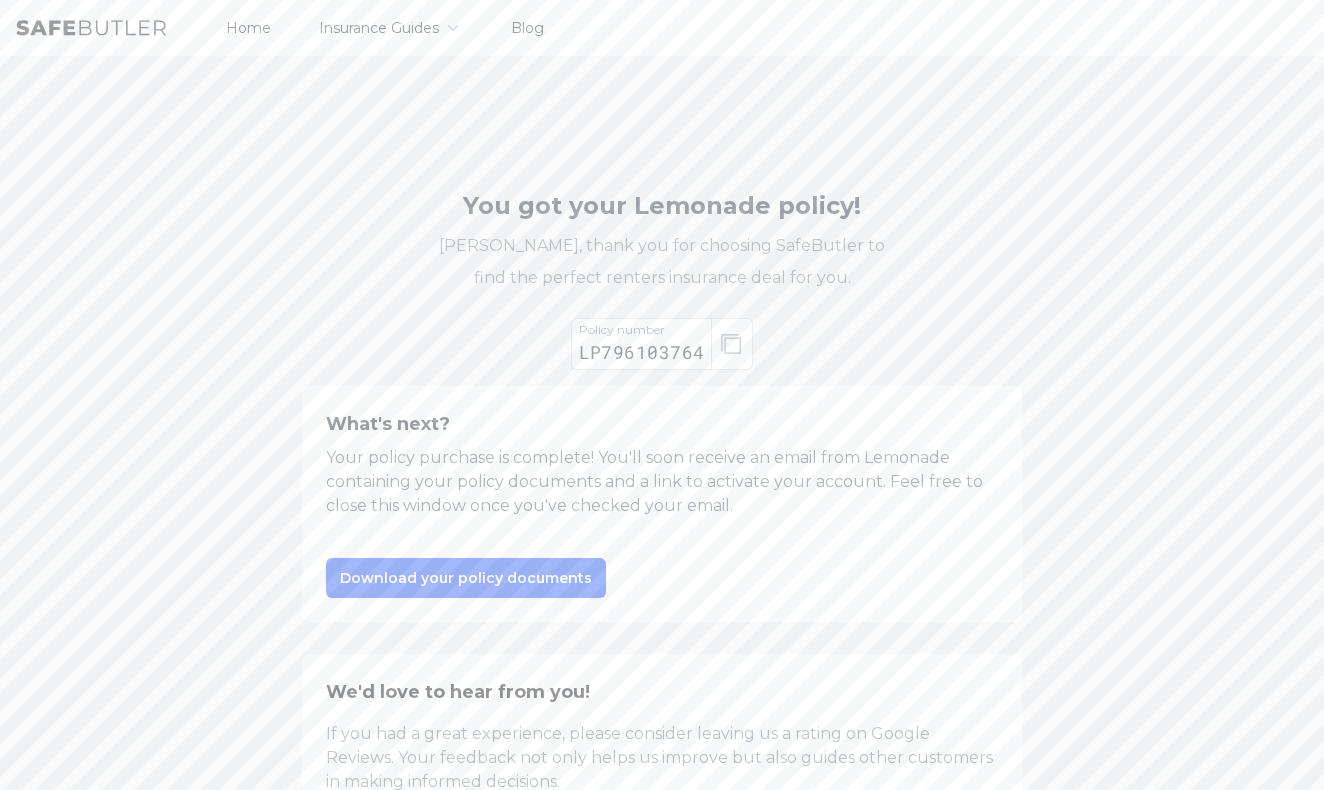 scroll, scrollTop: 0, scrollLeft: 0, axis: both 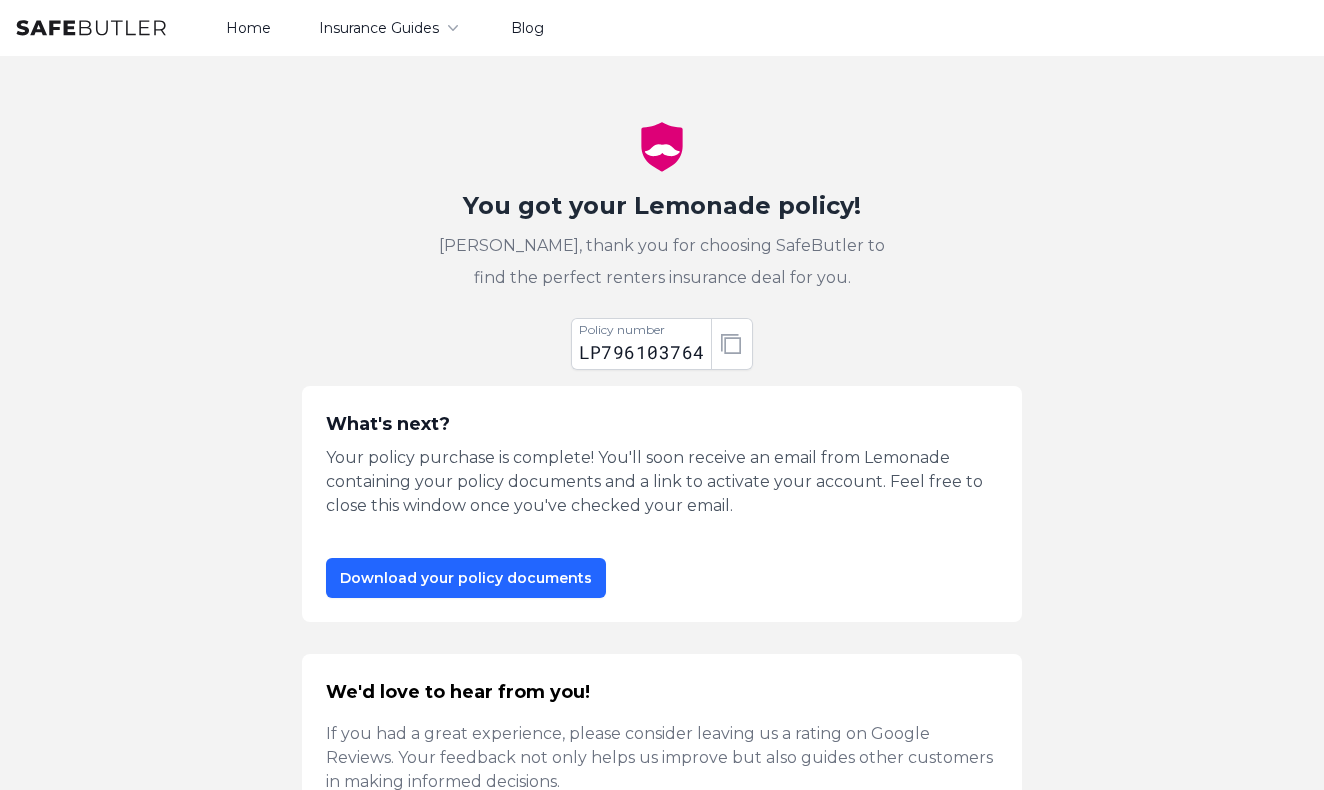 click on "Download your policy documents" at bounding box center (466, 578) 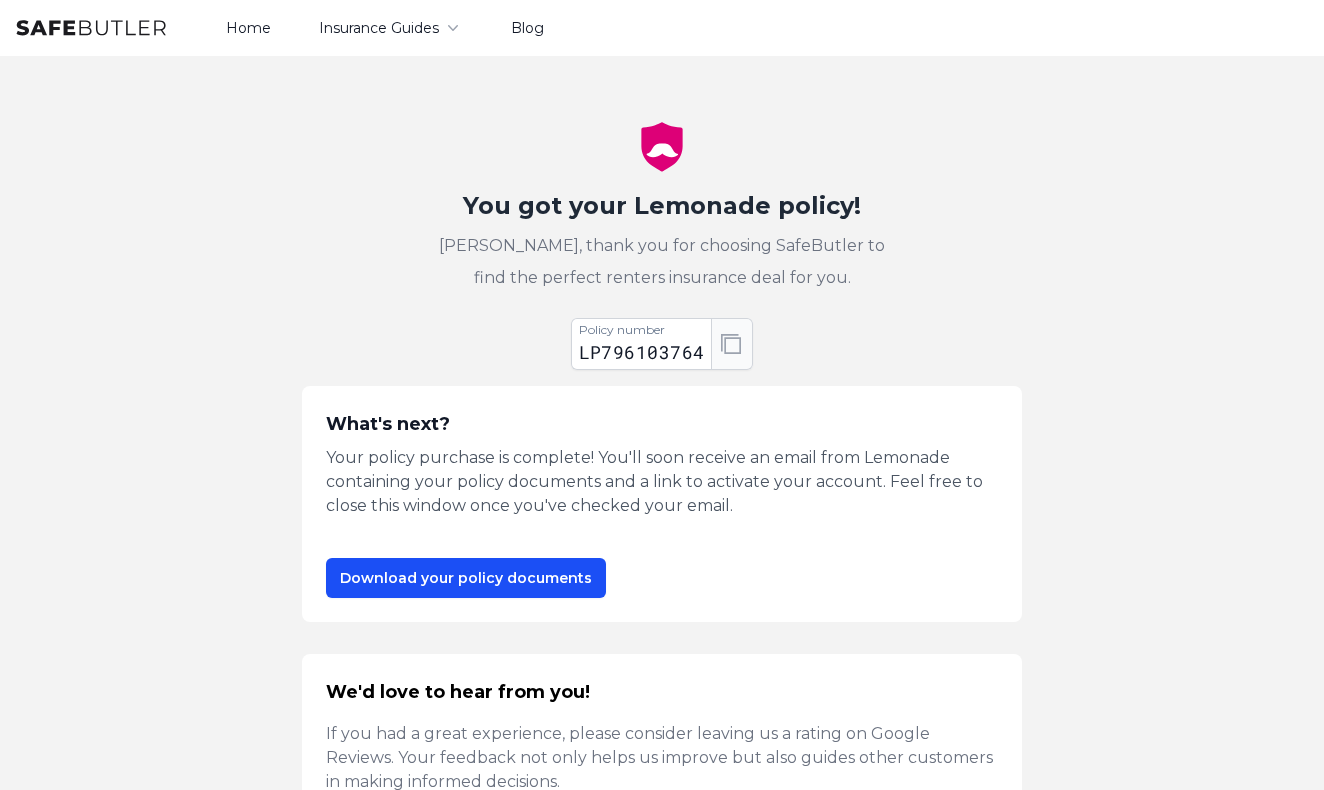 click 